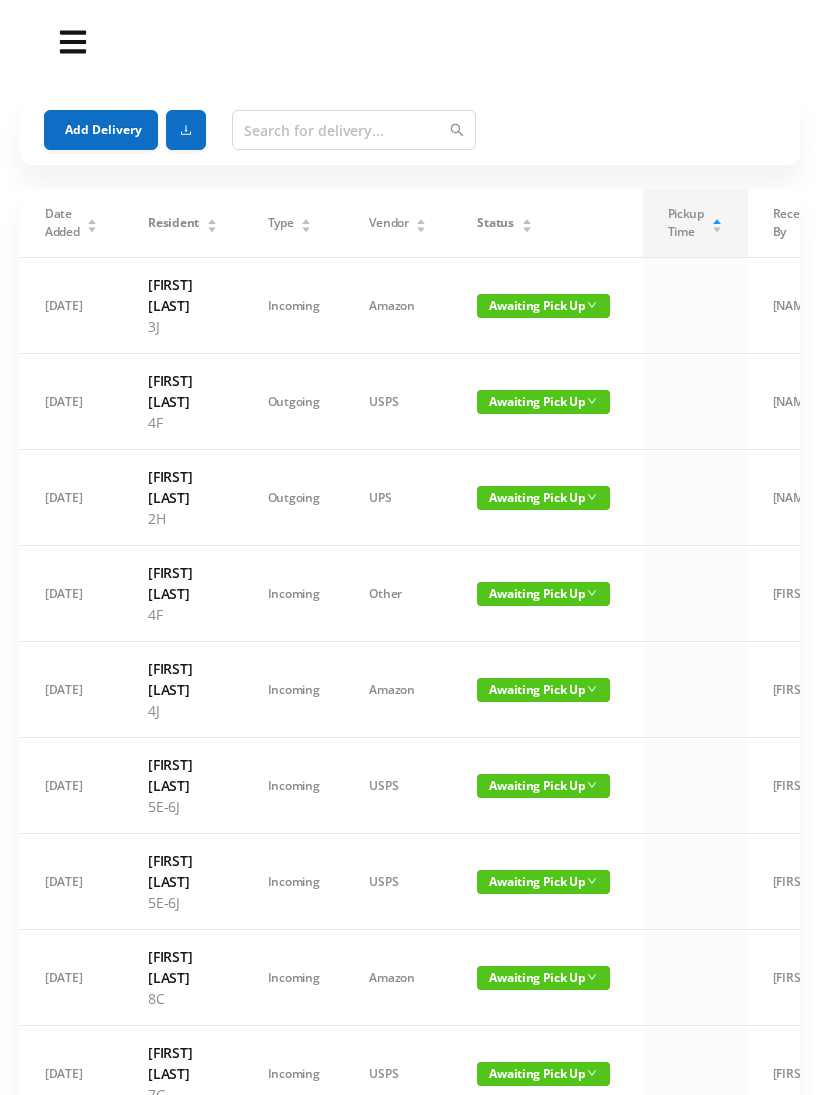scroll, scrollTop: 36, scrollLeft: 0, axis: vertical 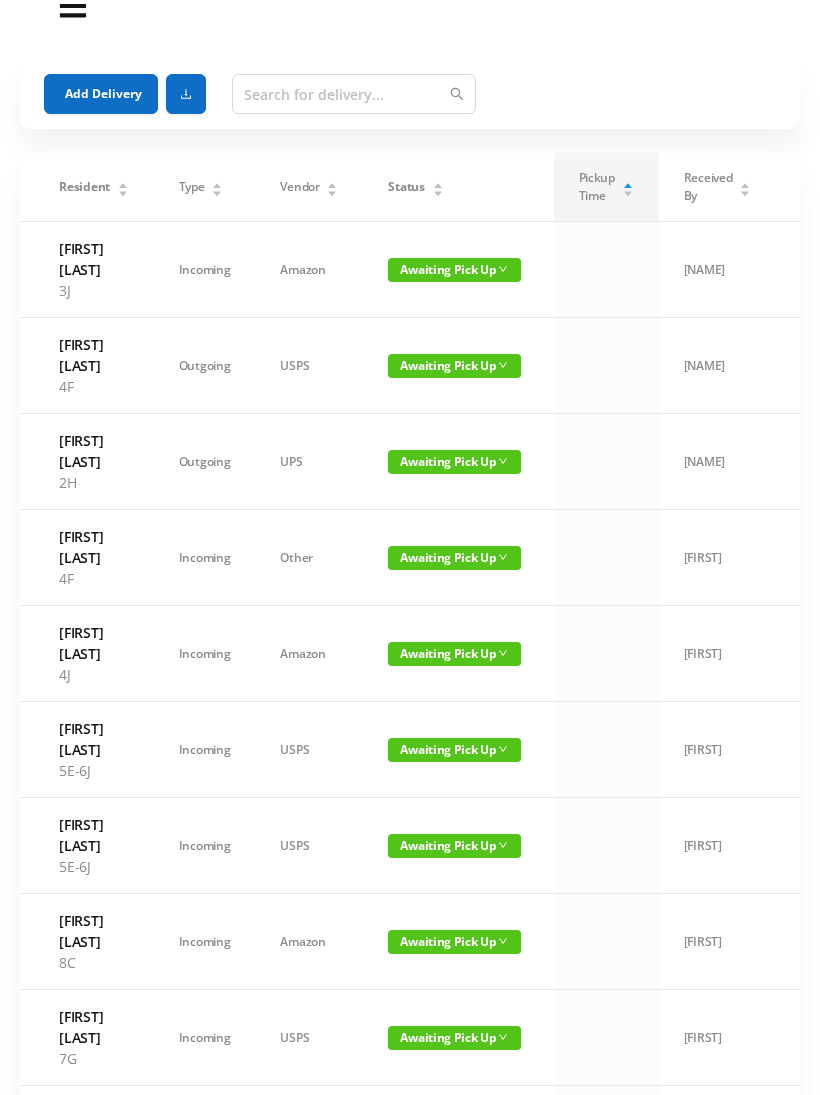 click on "Awaiting Pick Up" at bounding box center [454, 270] 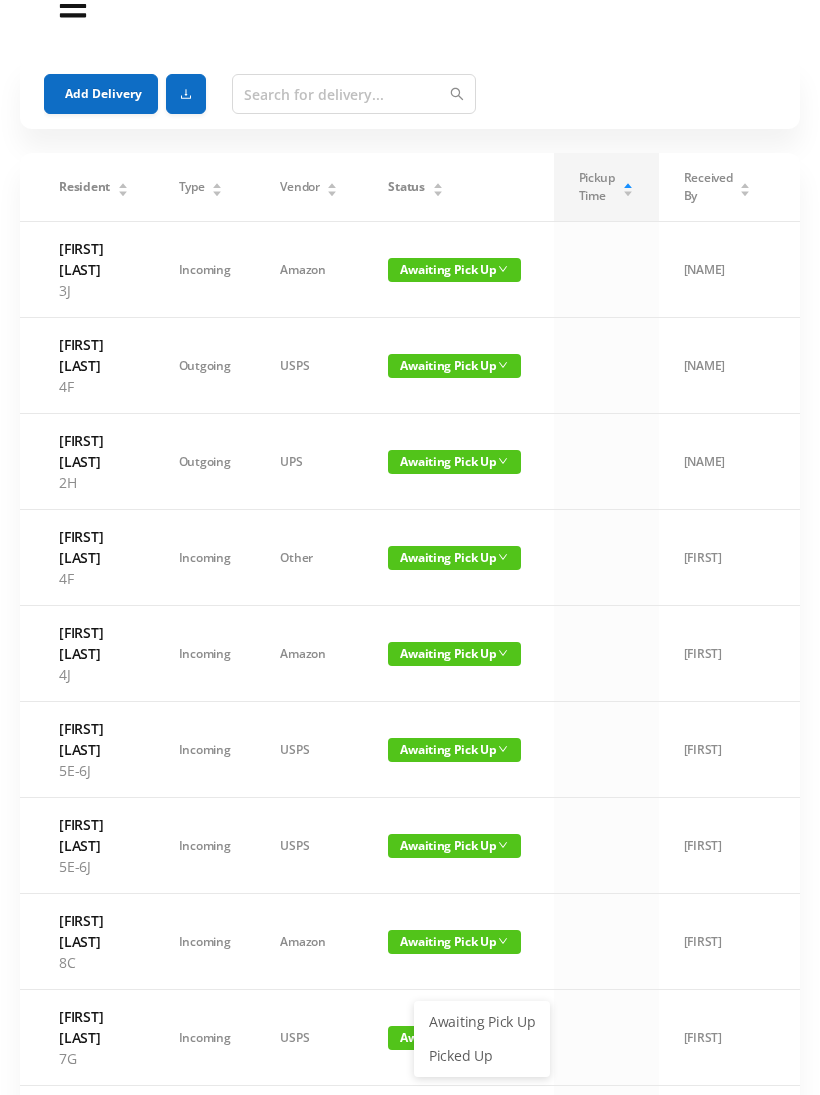 click on "Picked Up" at bounding box center [482, 1022] 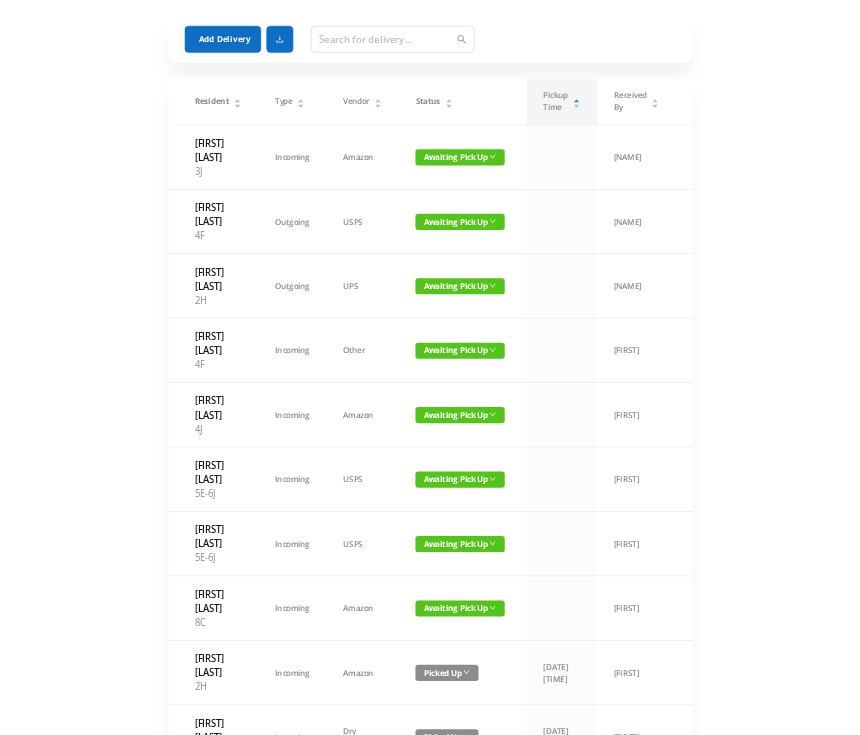 scroll, scrollTop: 252, scrollLeft: 0, axis: vertical 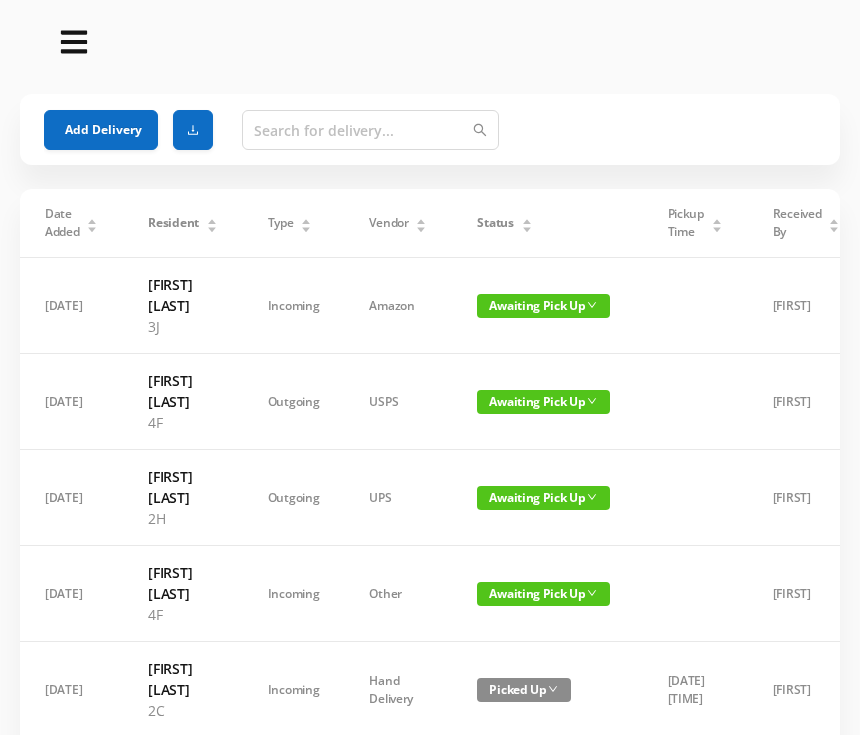 click on "Status" at bounding box center [71, 223] 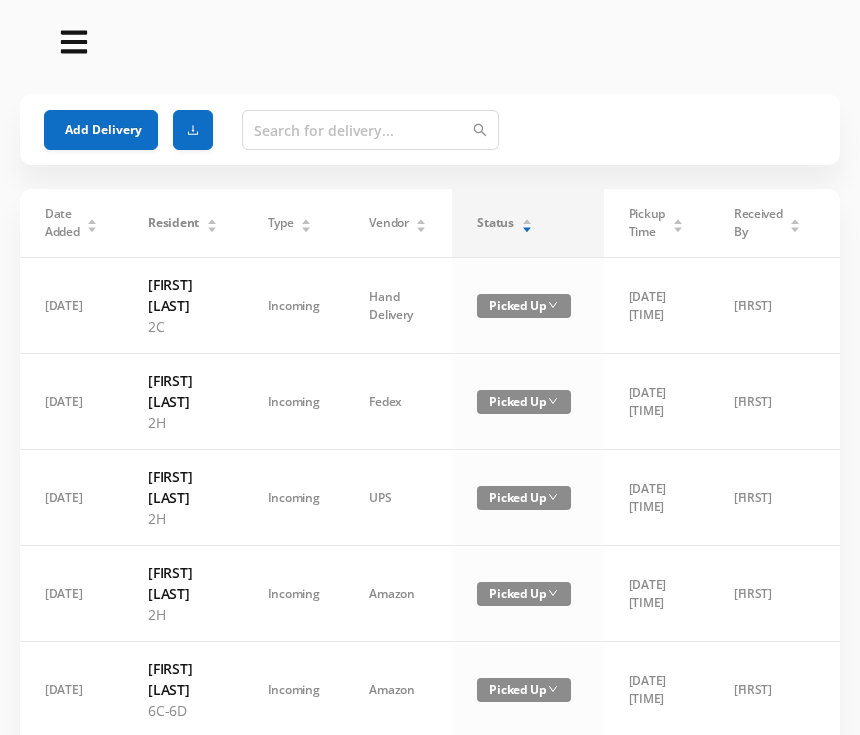 click on "Status" at bounding box center (504, 223) 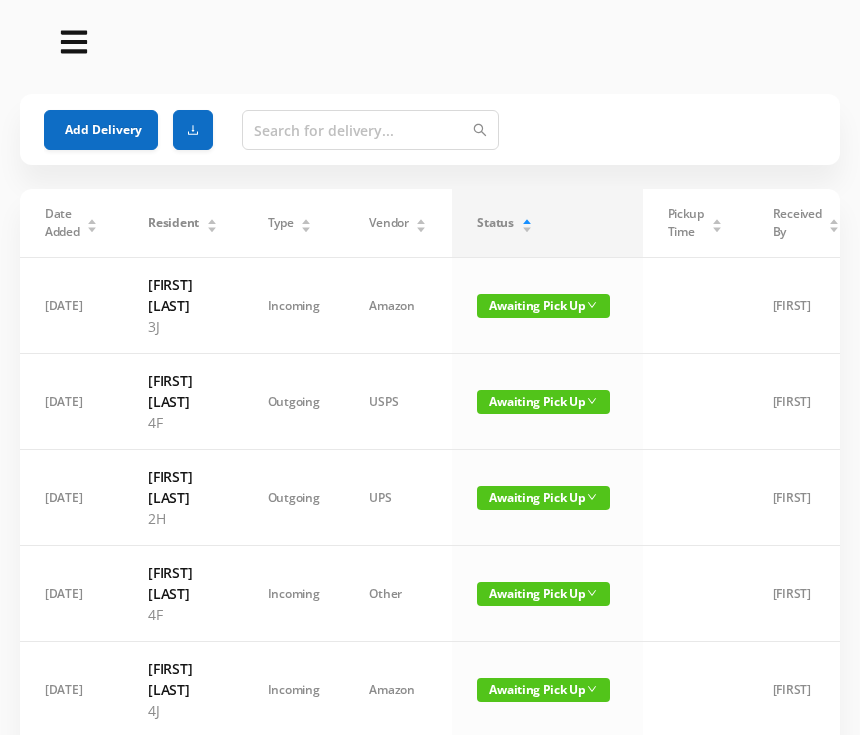 click on "Add Delivery" at bounding box center [101, 130] 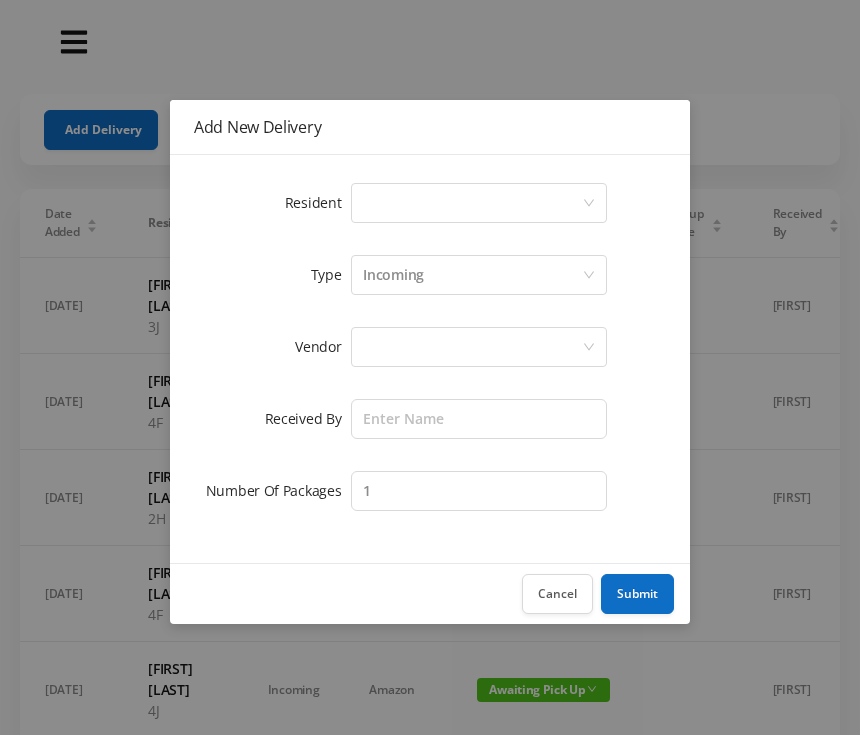 click on "Select a person" at bounding box center (472, 203) 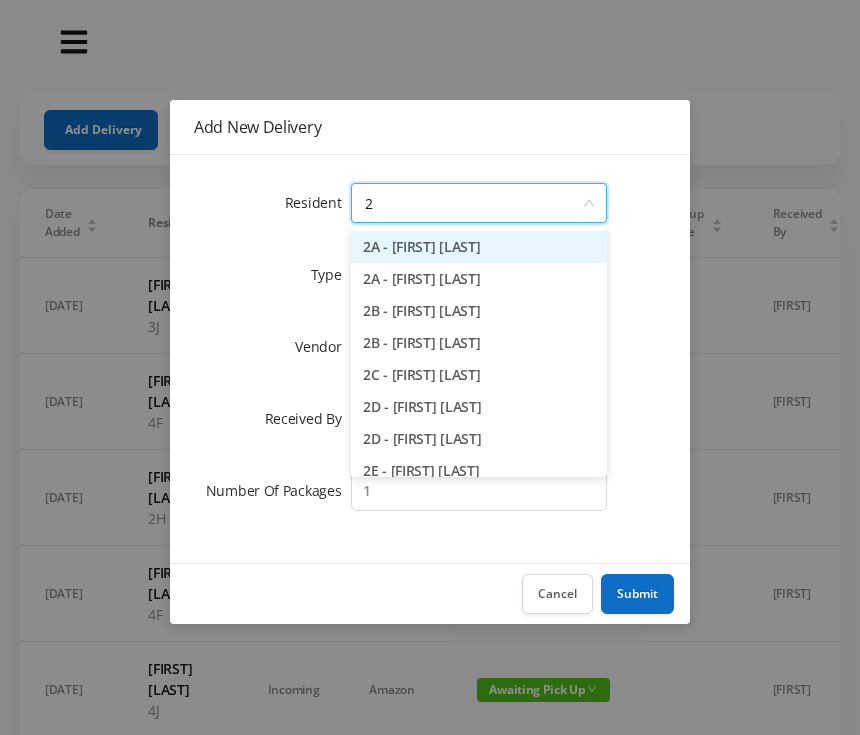 type on "2h" 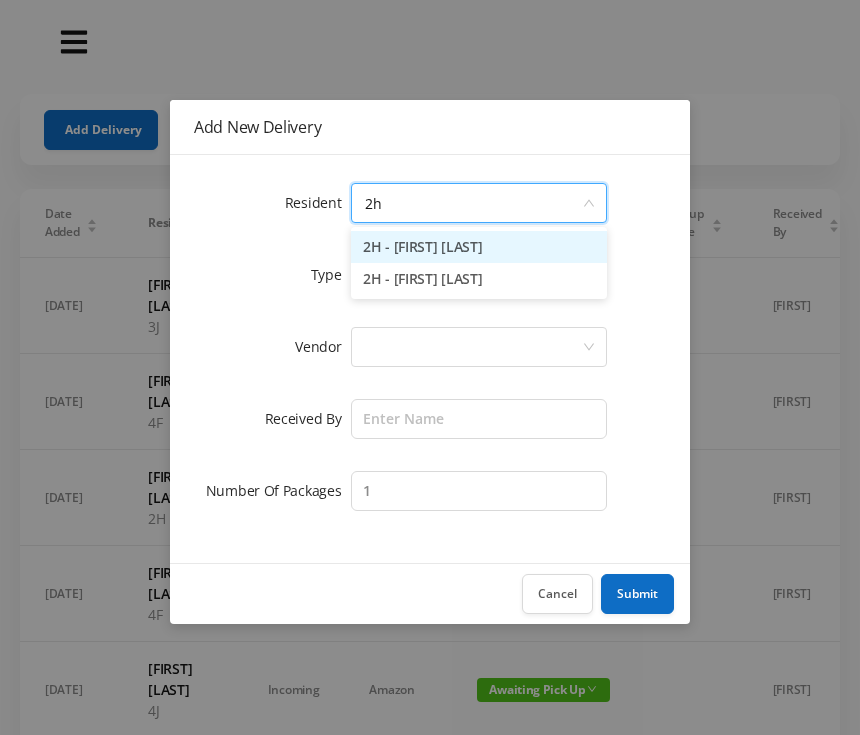 click on "[UNIT] - [FIRST] [LAST]" at bounding box center (479, 279) 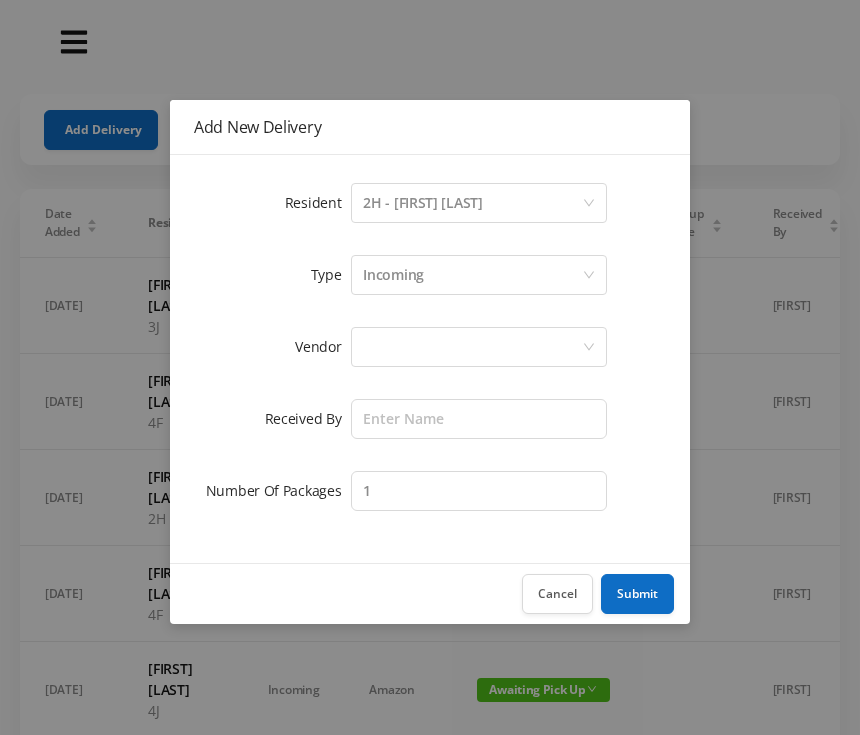 click at bounding box center (472, 203) 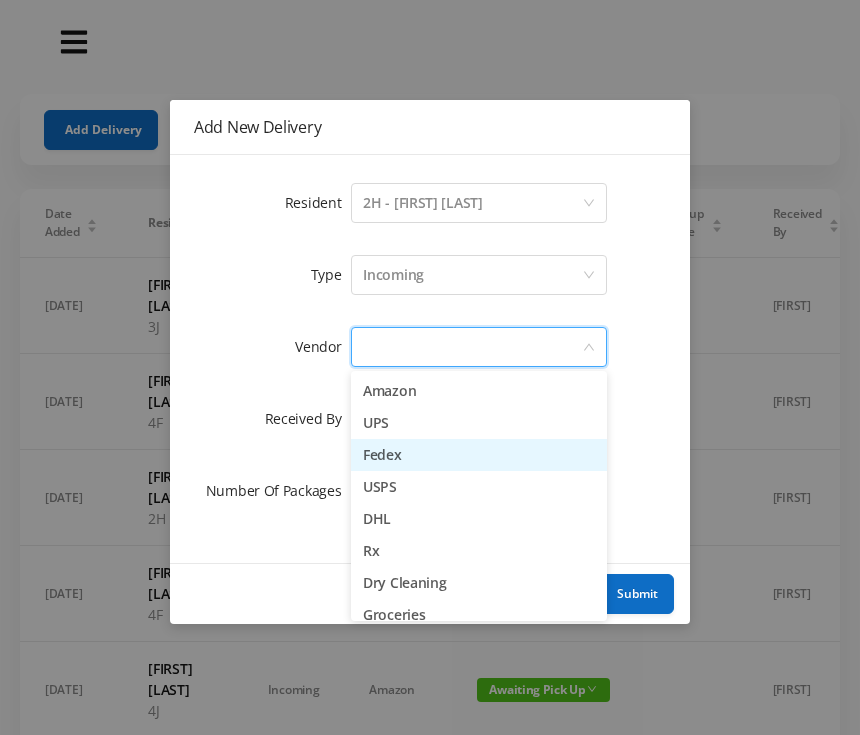 click on "Fedex" at bounding box center [479, 455] 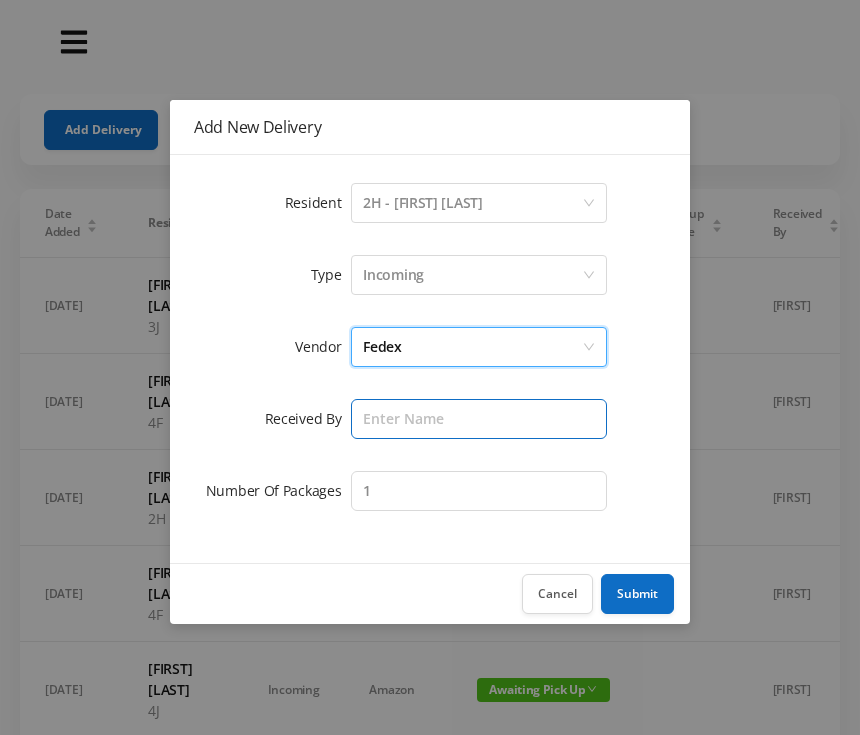 click at bounding box center [479, 419] 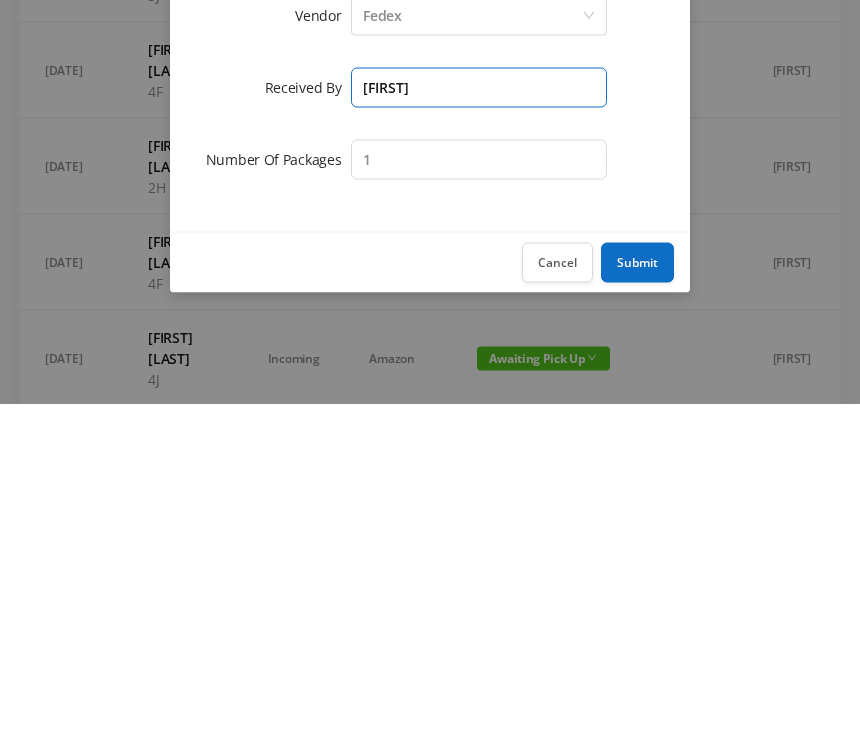 type on "[FIRST]" 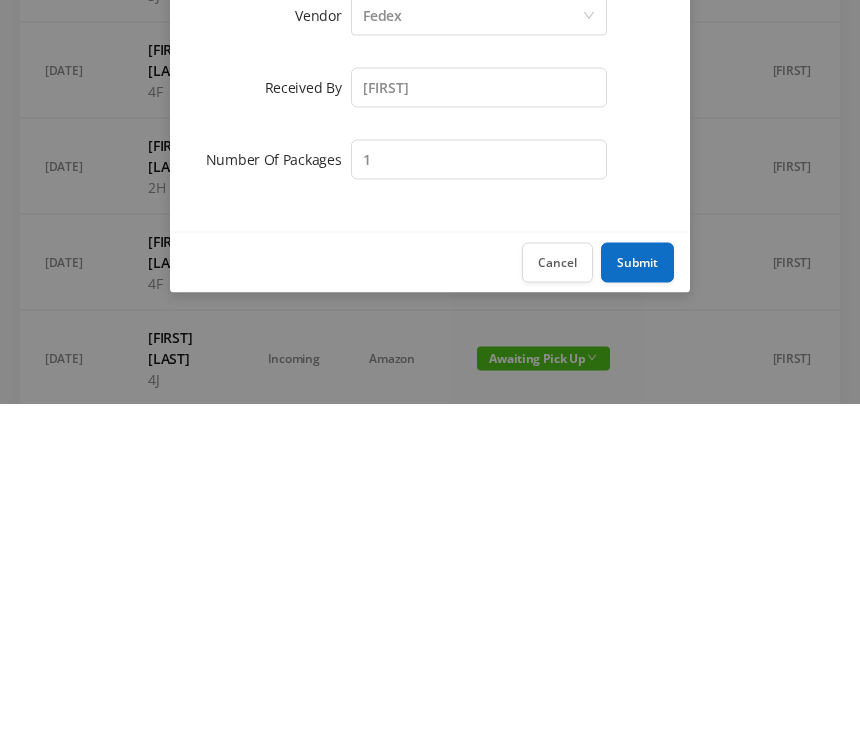 click on "Submit" at bounding box center [637, 594] 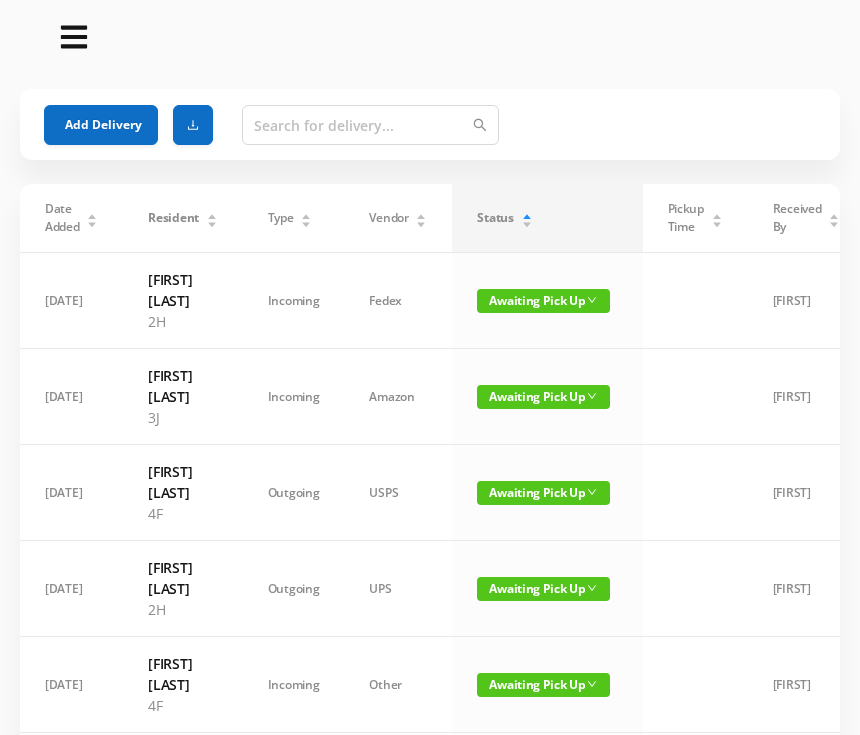 scroll, scrollTop: 0, scrollLeft: 0, axis: both 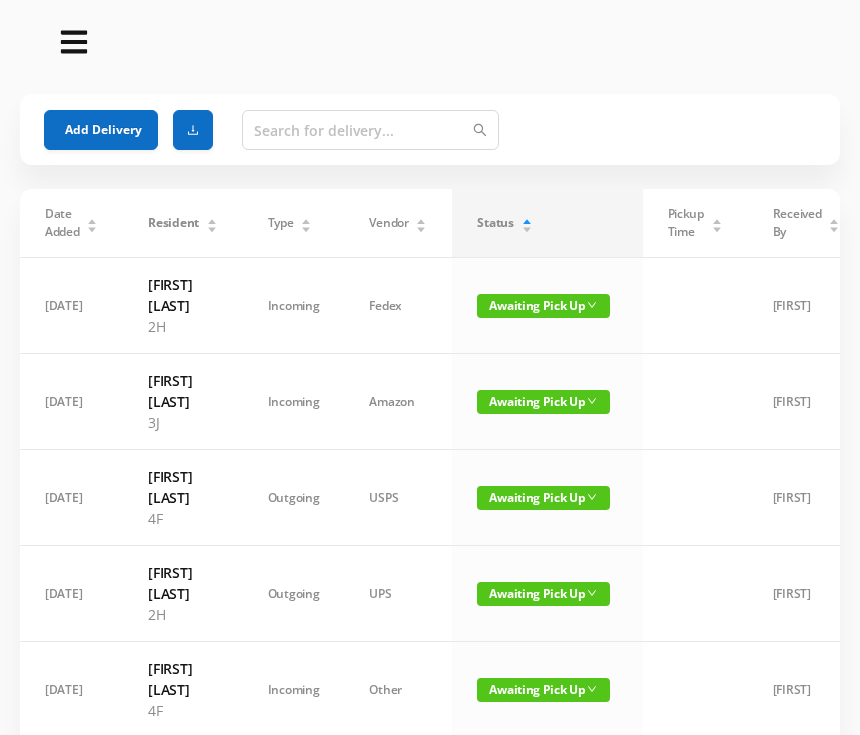 click on "Add Delivery" at bounding box center (101, 130) 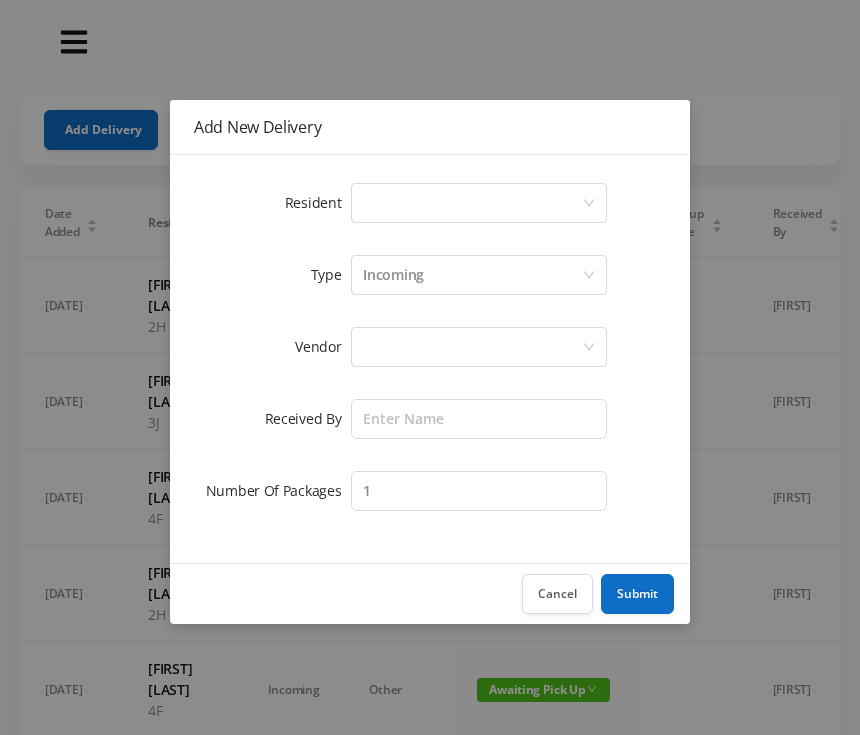 click on "Select a person" at bounding box center (472, 203) 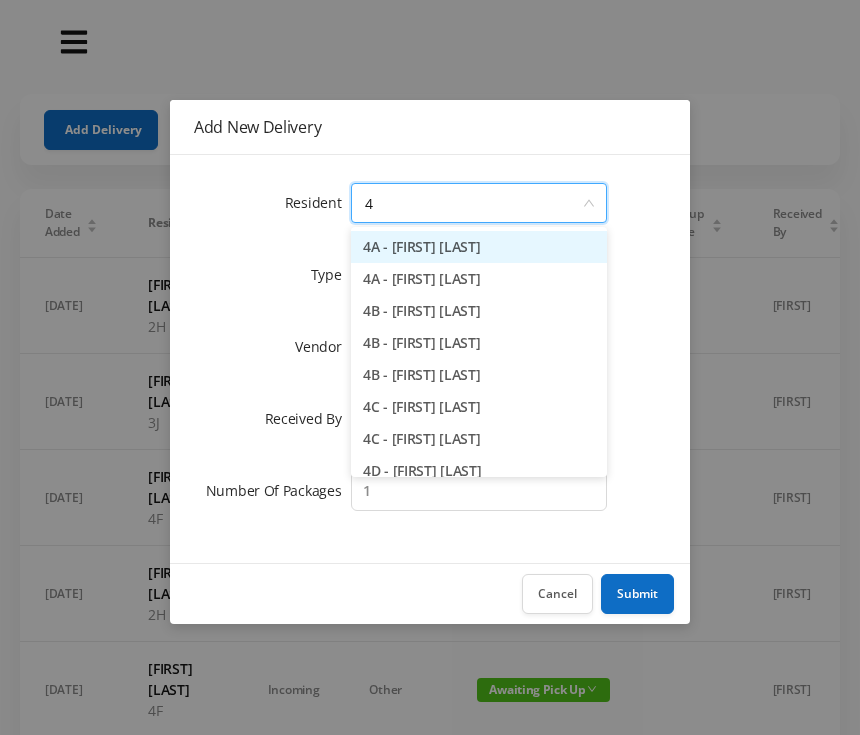 type on "4f" 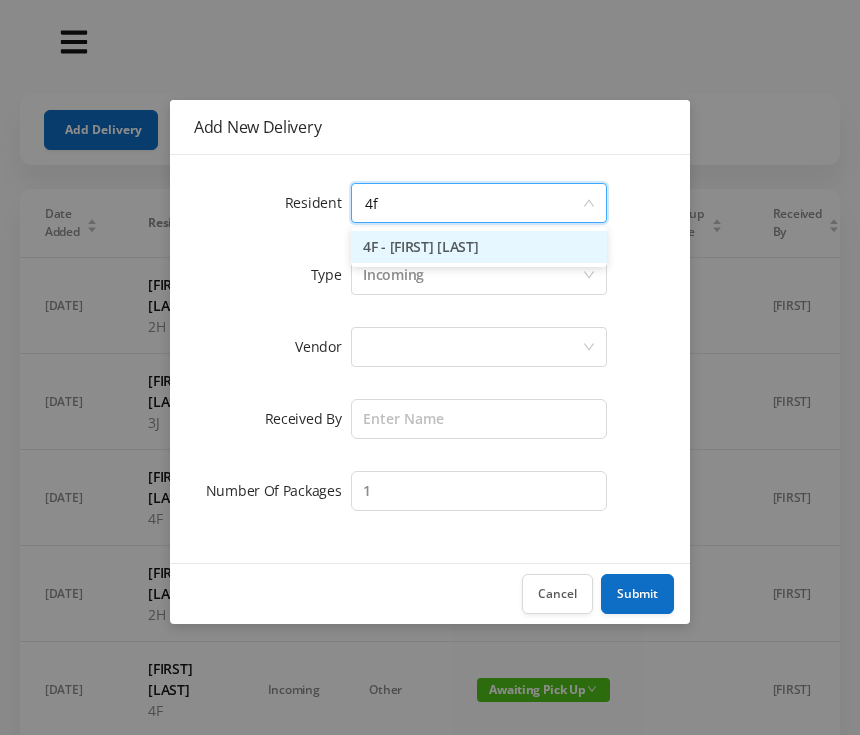 click on "[UNIT] - [FIRST] [LAST]" at bounding box center (479, 247) 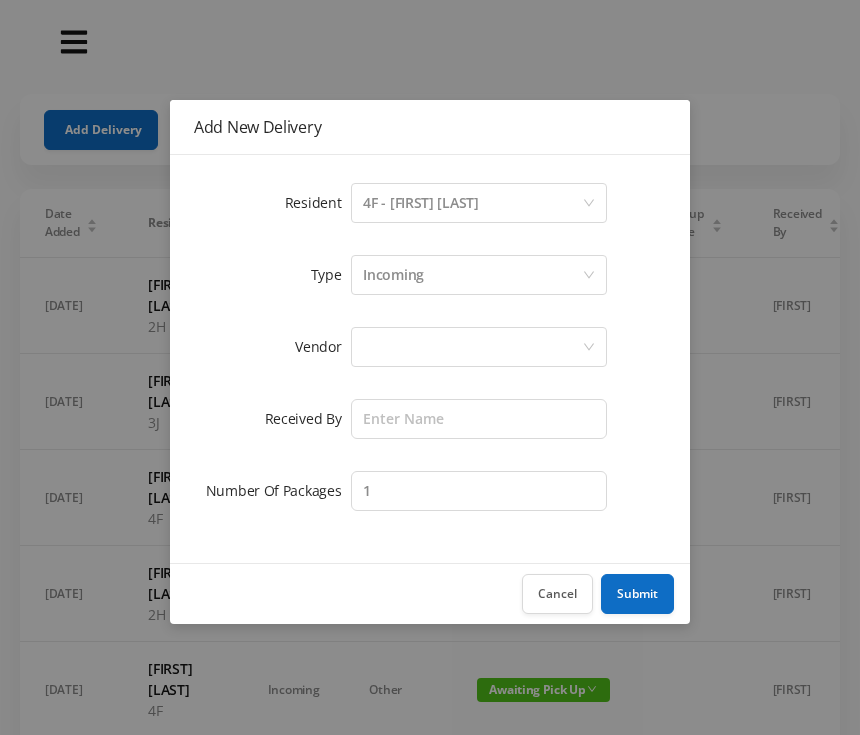 click at bounding box center (472, 203) 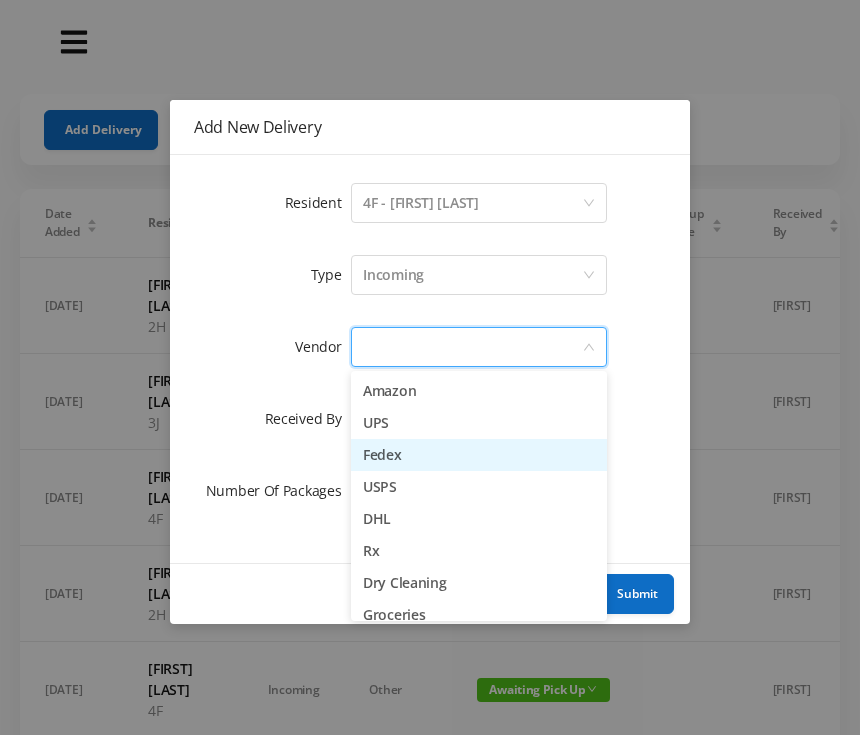 click on "Fedex" at bounding box center [479, 455] 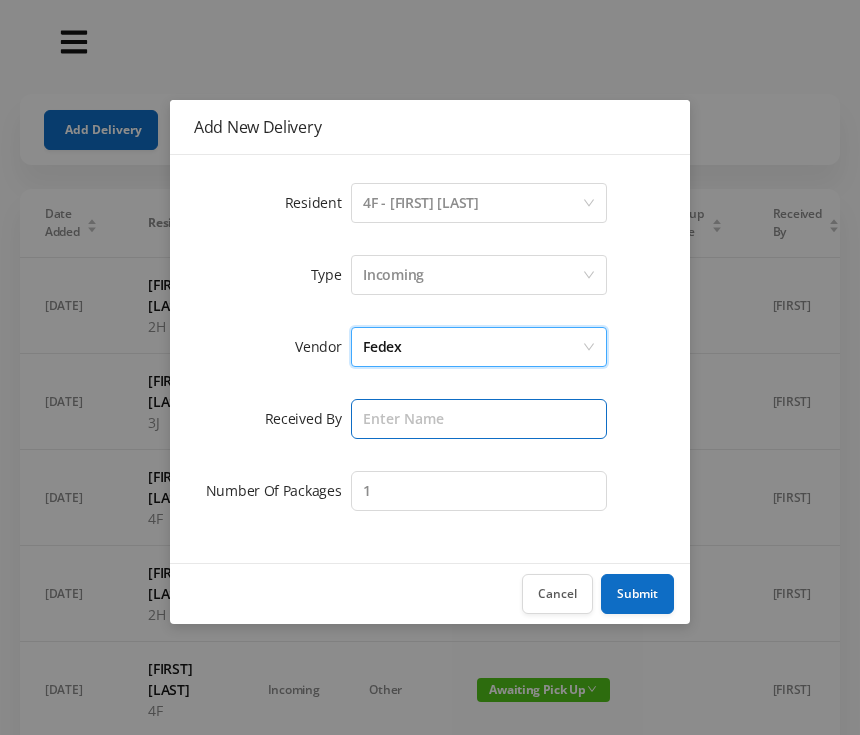click at bounding box center [479, 419] 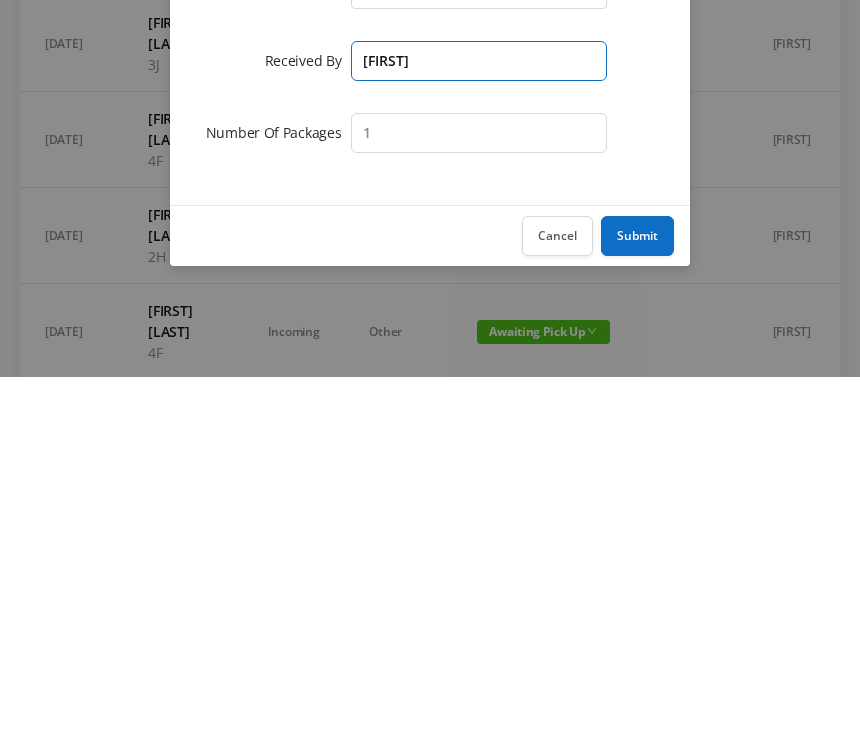 type on "[FIRST]" 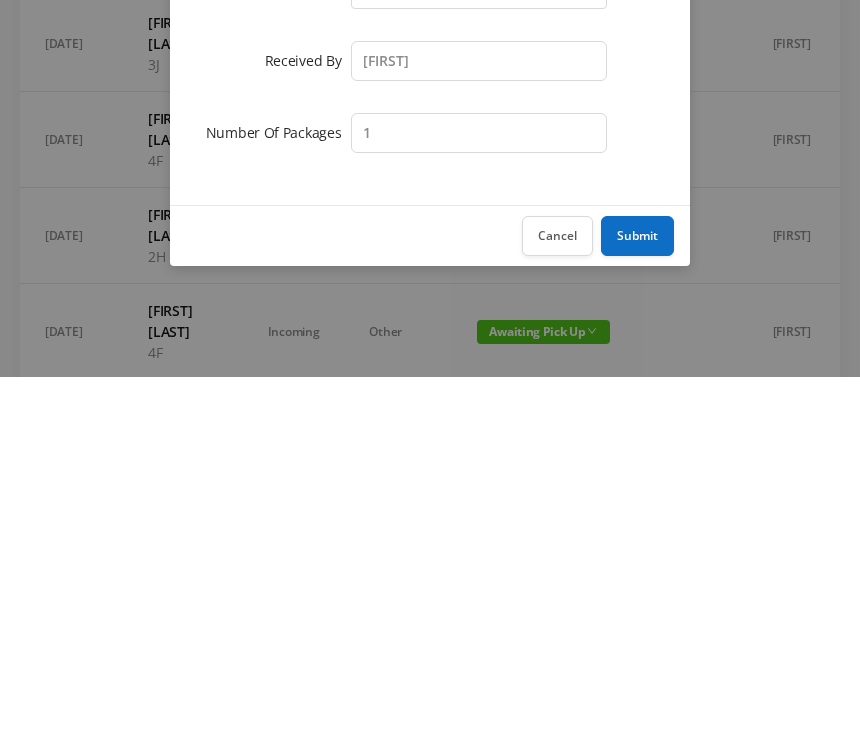 click on "Submit" at bounding box center (637, 594) 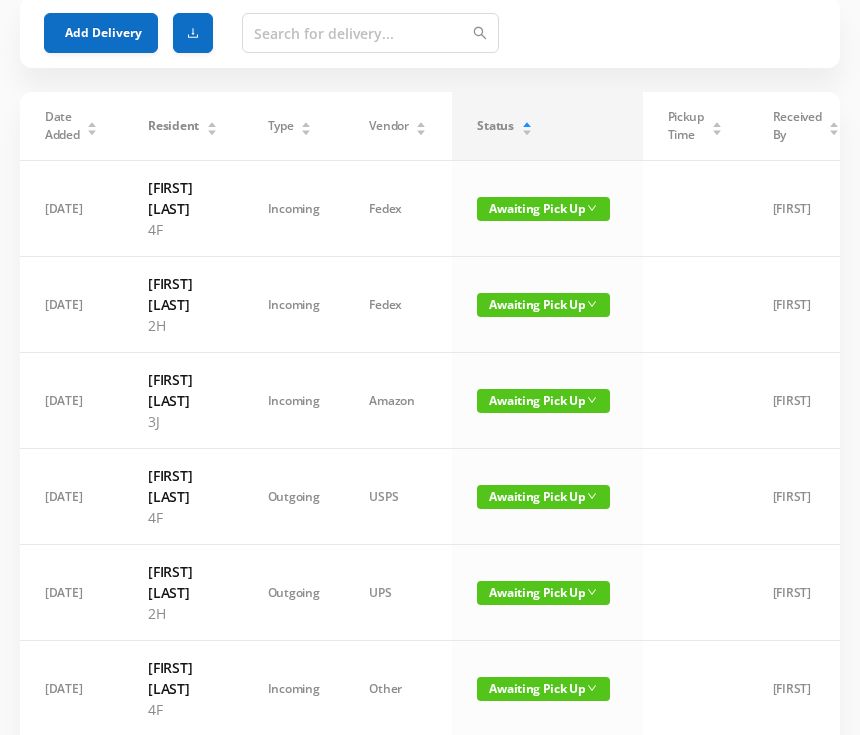 scroll, scrollTop: 0, scrollLeft: 0, axis: both 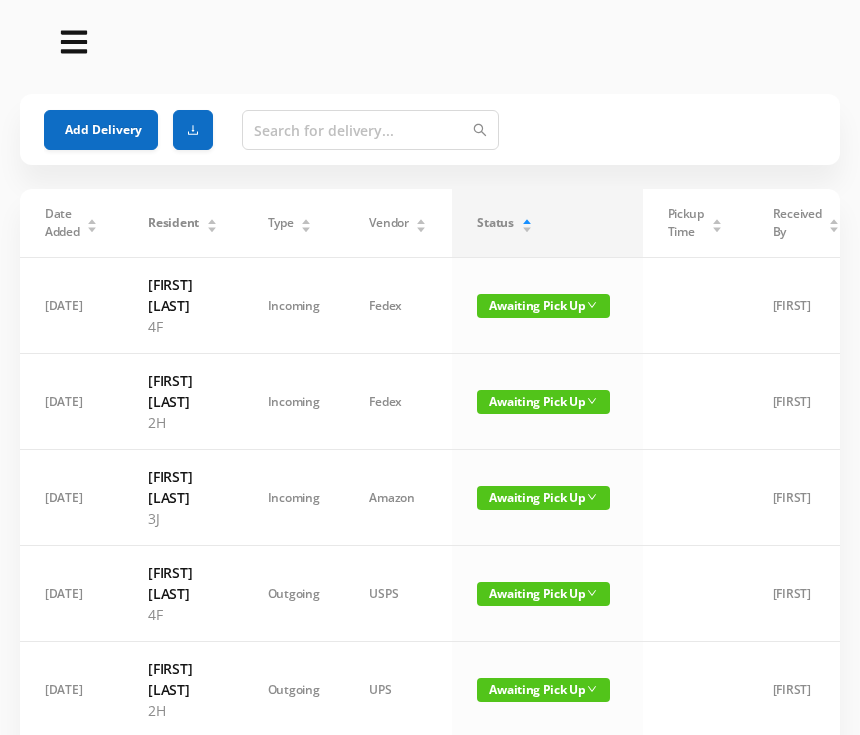 click on "Add Delivery" at bounding box center (101, 130) 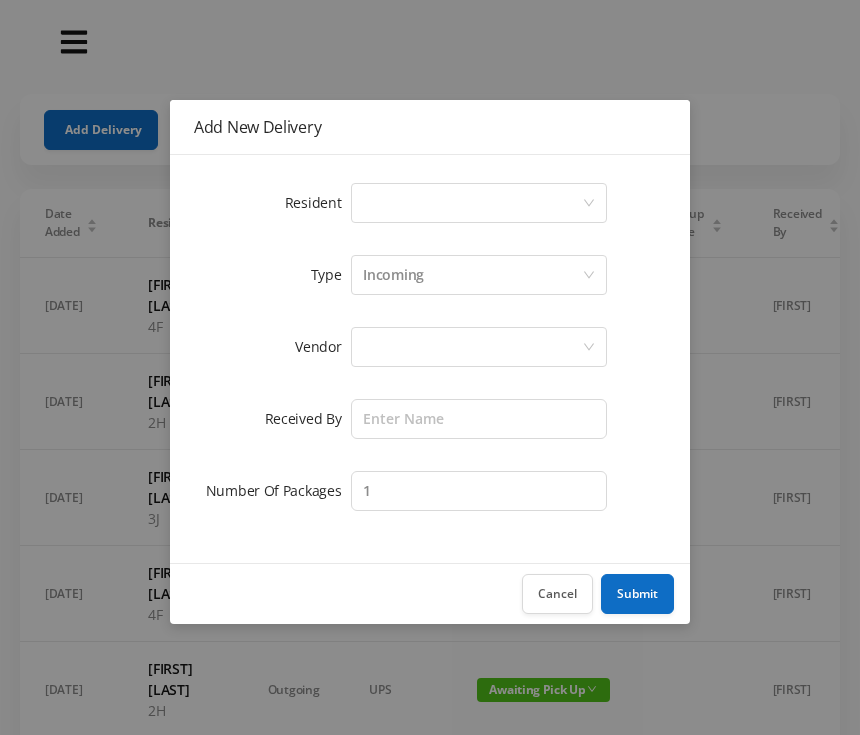 click on "Select a person" at bounding box center [472, 203] 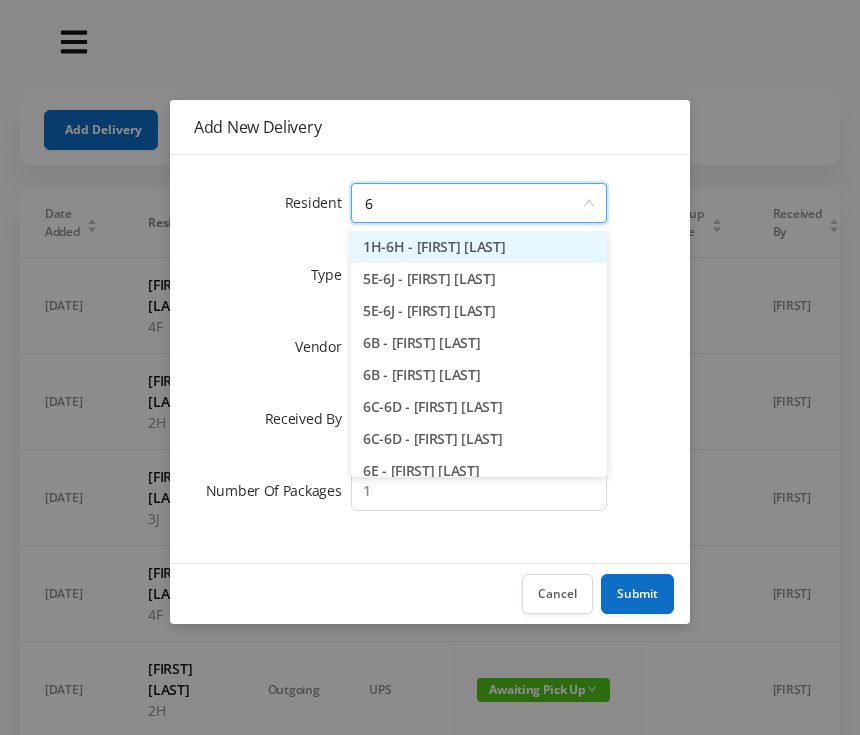 type on "6b" 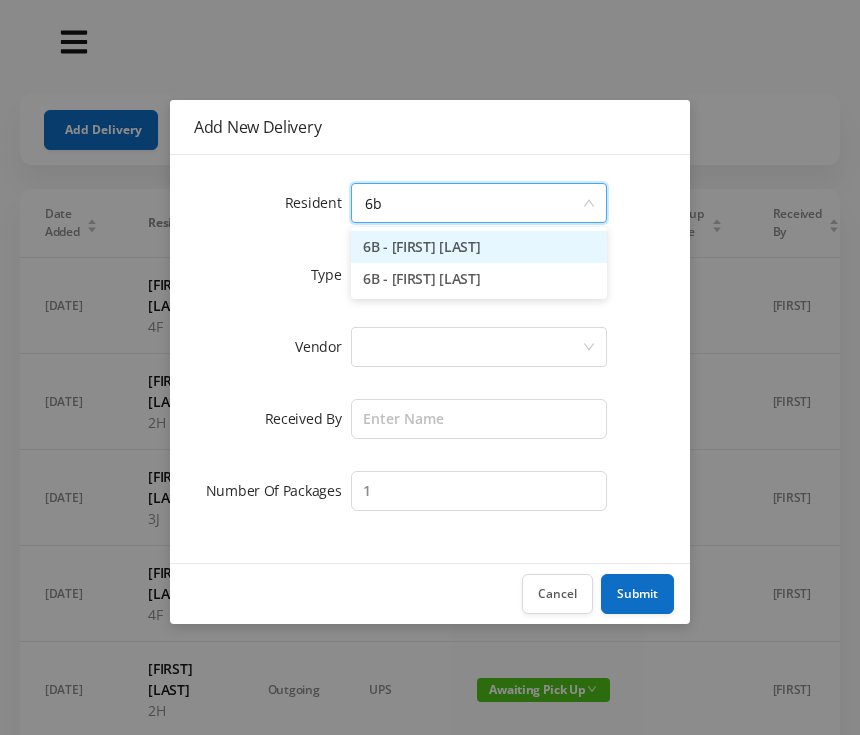 click on "[UNIT] - [FIRST] [LAST]" at bounding box center (479, 279) 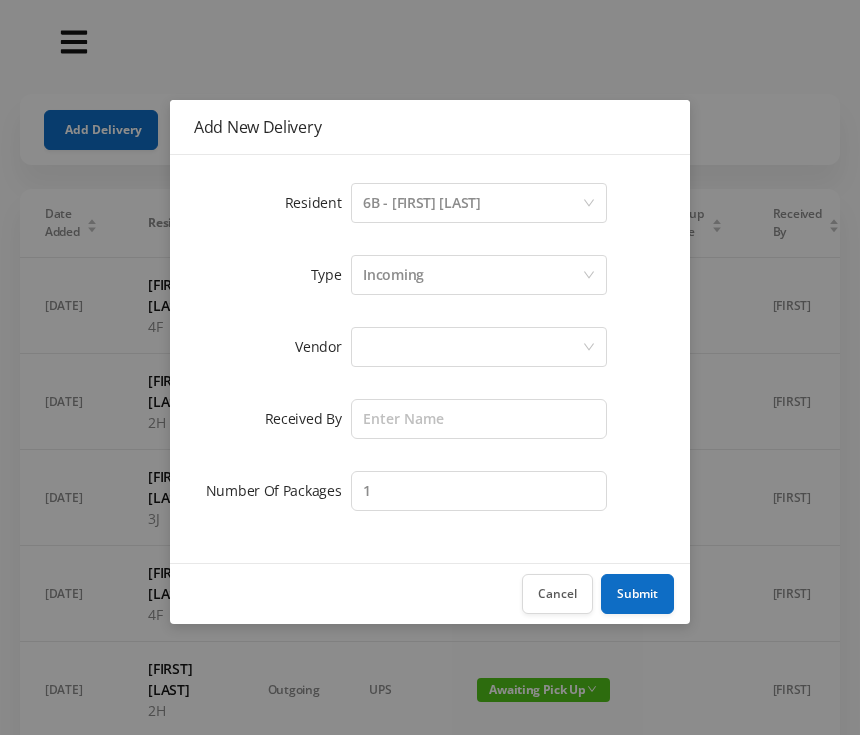 click at bounding box center (472, 203) 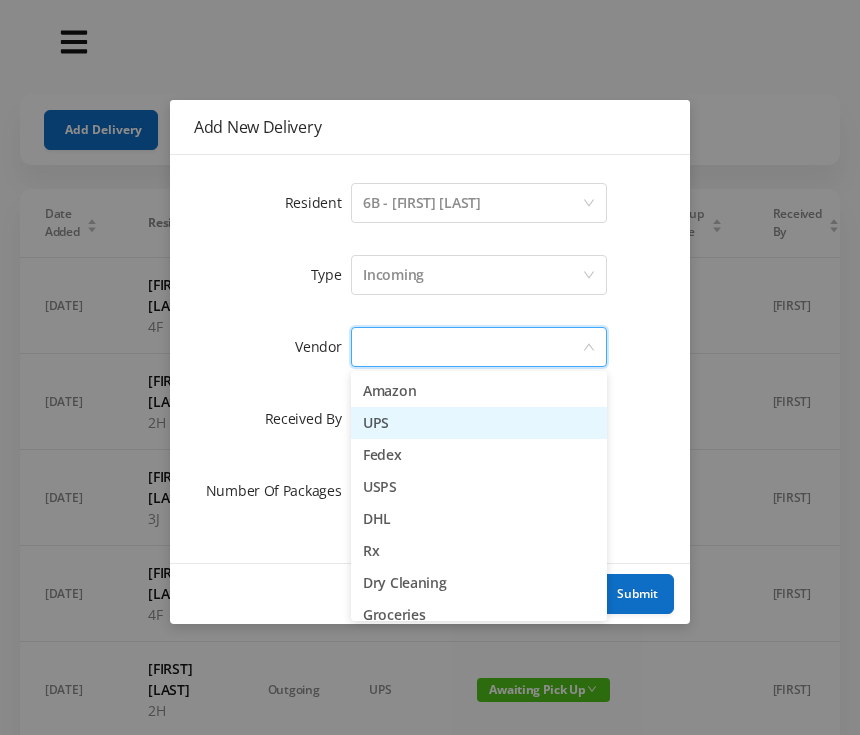 click on "UPS" at bounding box center (479, 423) 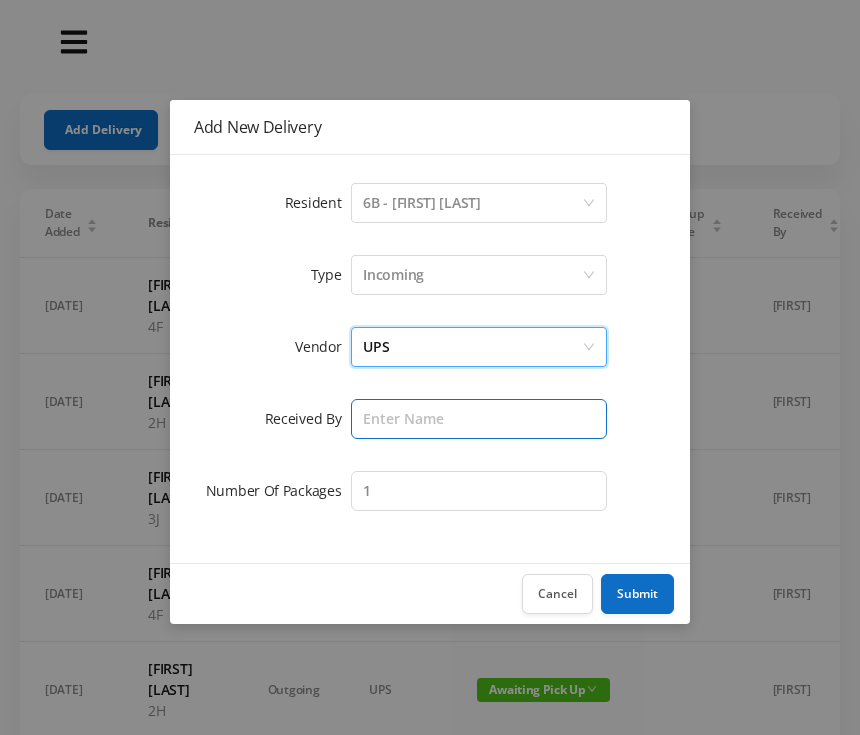 click at bounding box center [479, 419] 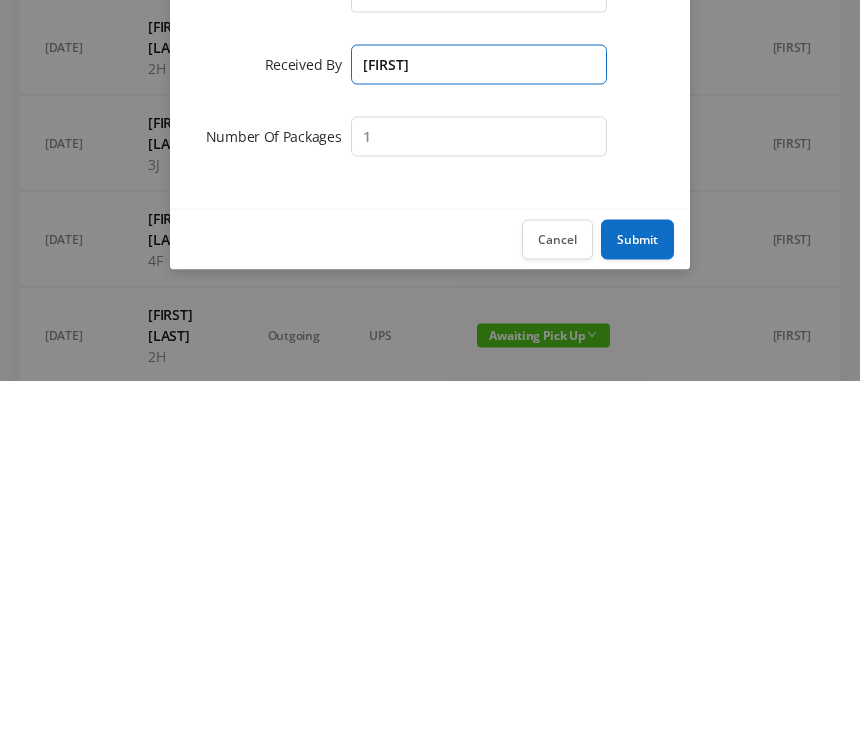 type on "[FIRST]" 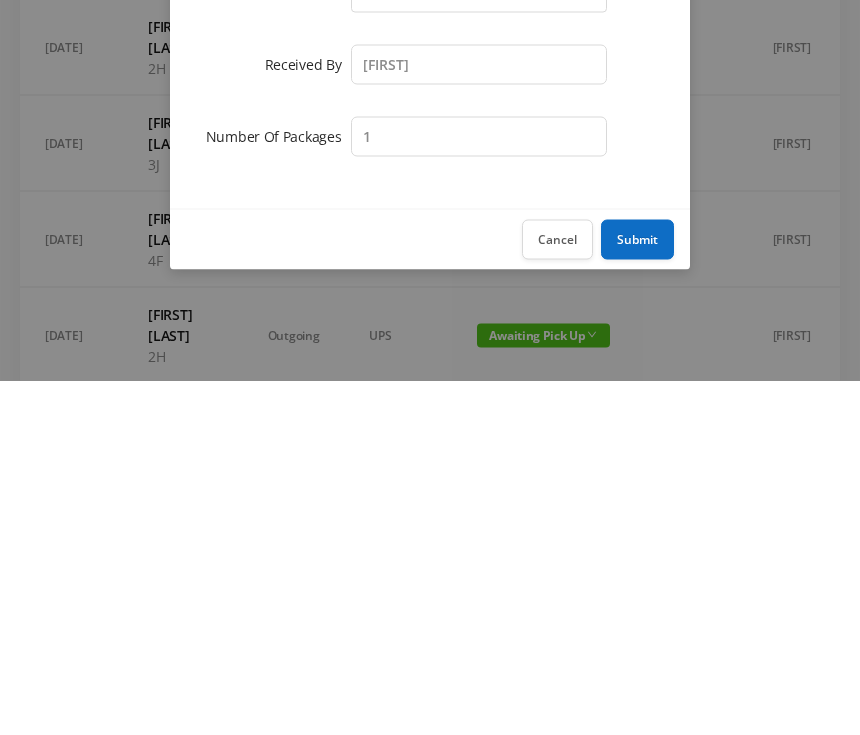 click on "Submit" at bounding box center (637, 594) 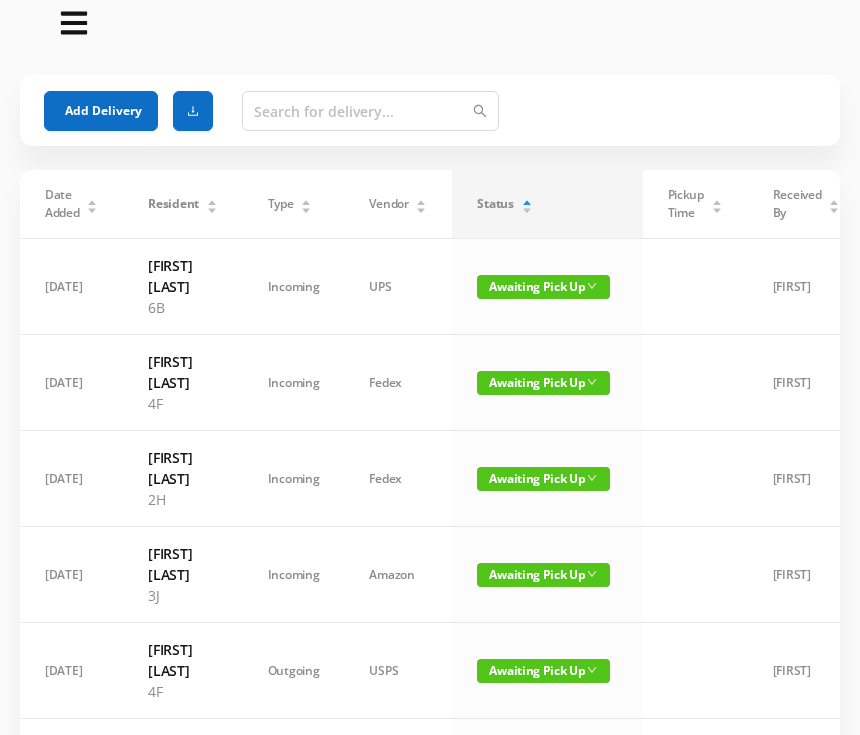 scroll, scrollTop: 0, scrollLeft: 0, axis: both 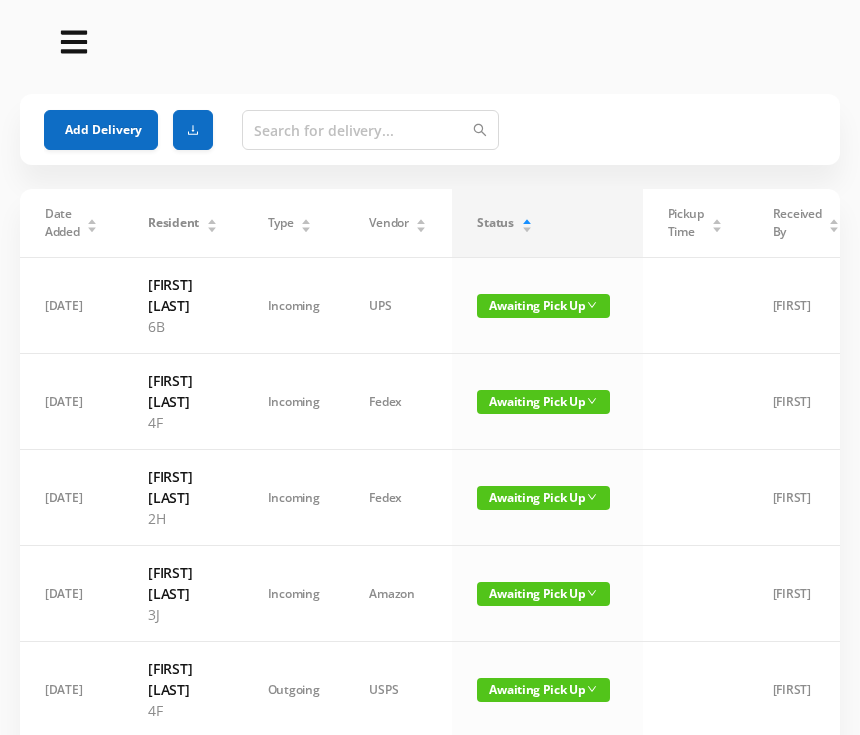 click on "Add Delivery" at bounding box center [101, 130] 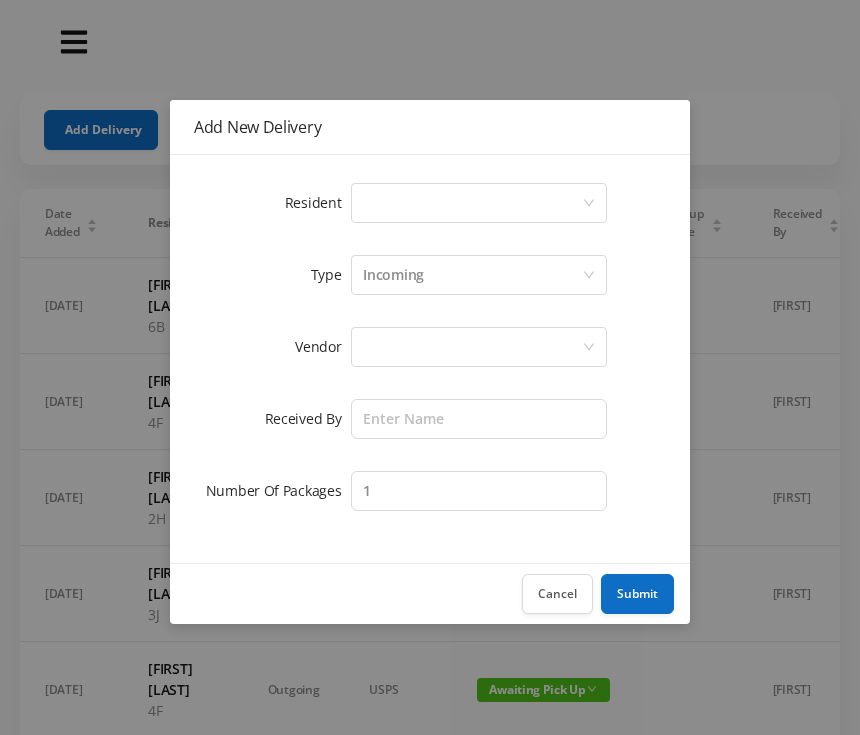 click on "Select a person" at bounding box center [472, 203] 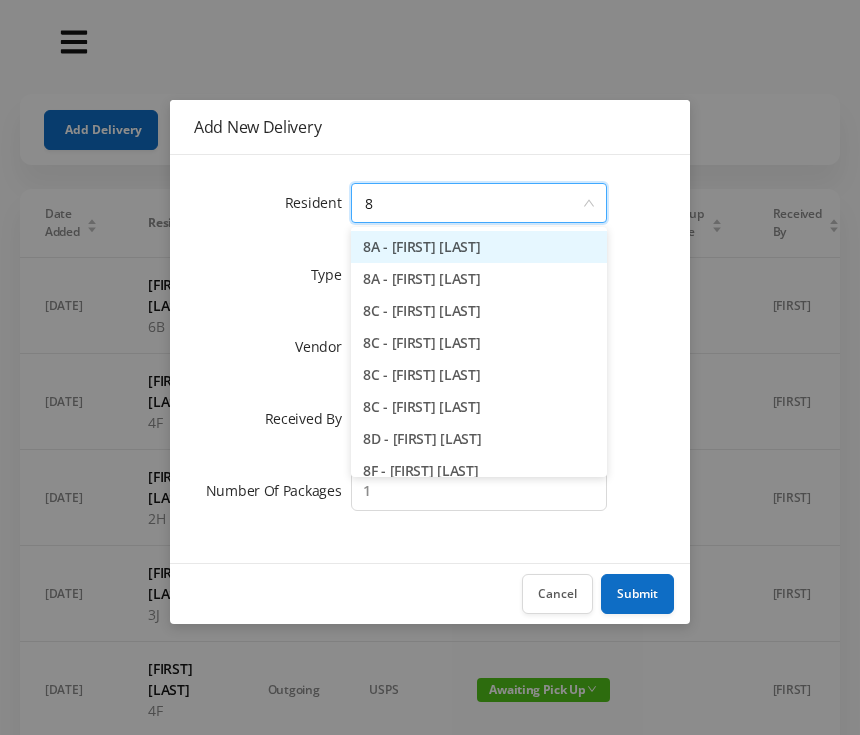 type on "8f" 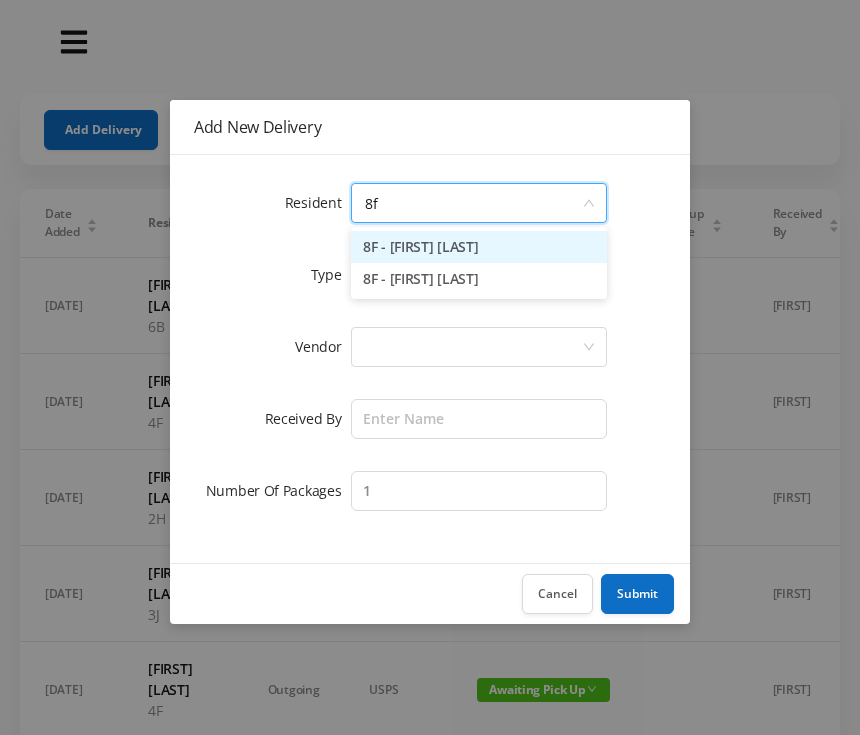 click on "[UNIT] - [FIRST] [LAST]" at bounding box center (479, 247) 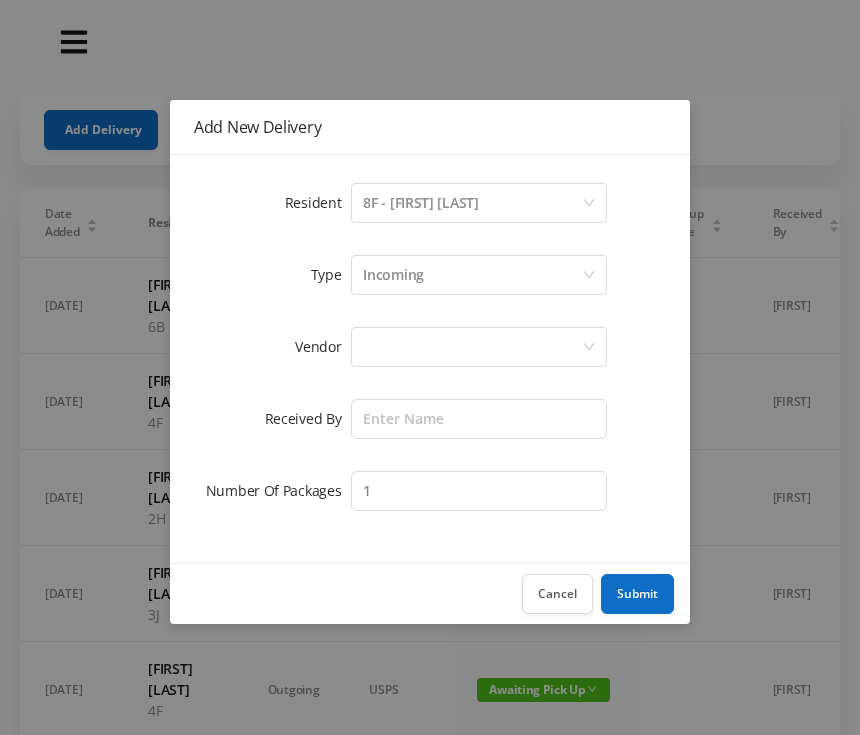 click at bounding box center (472, 203) 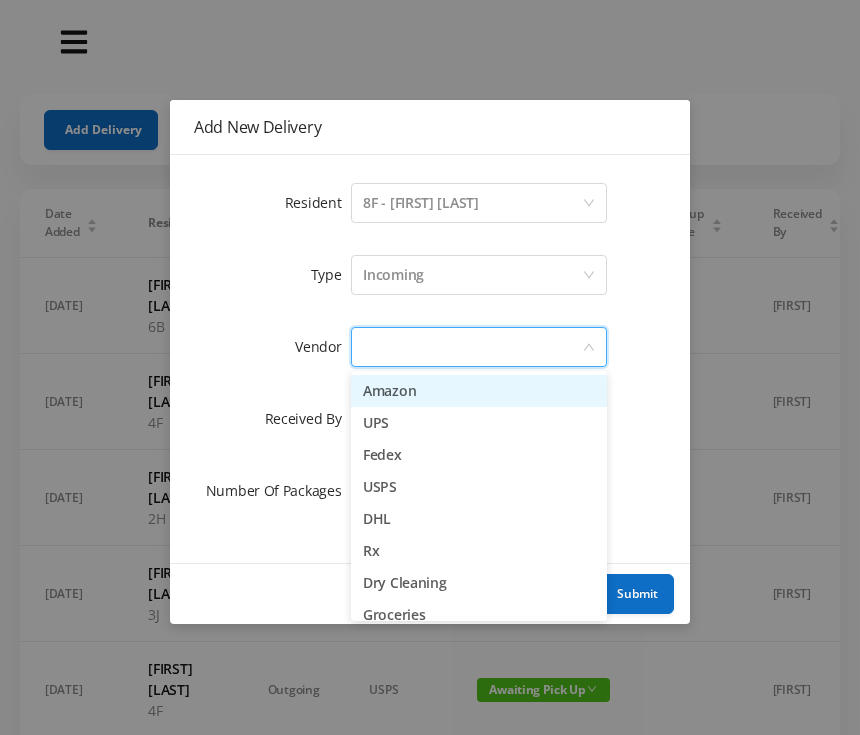 click on "UPS" at bounding box center [479, 423] 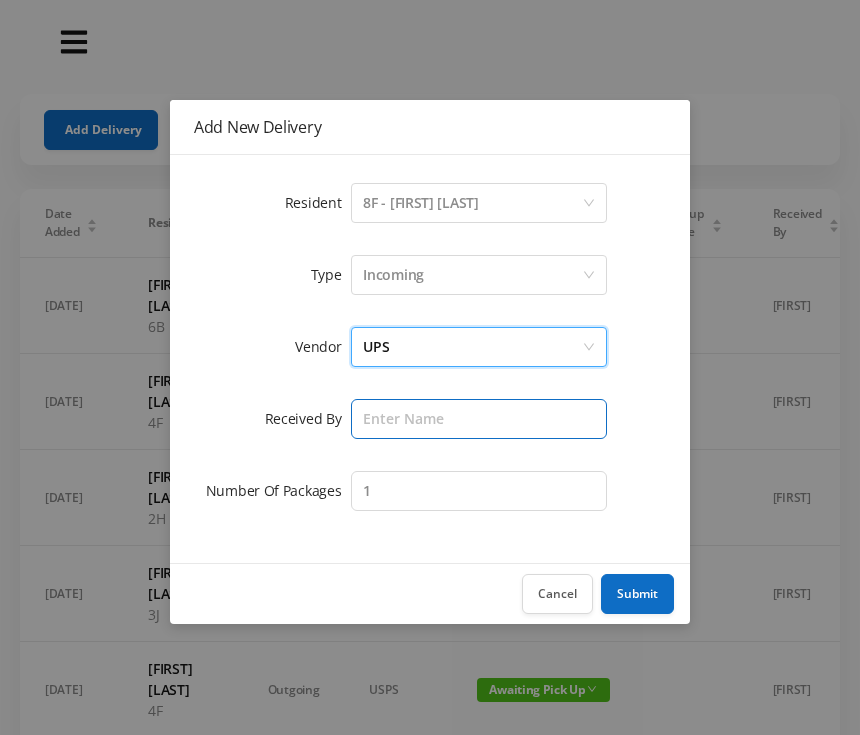 click at bounding box center [479, 419] 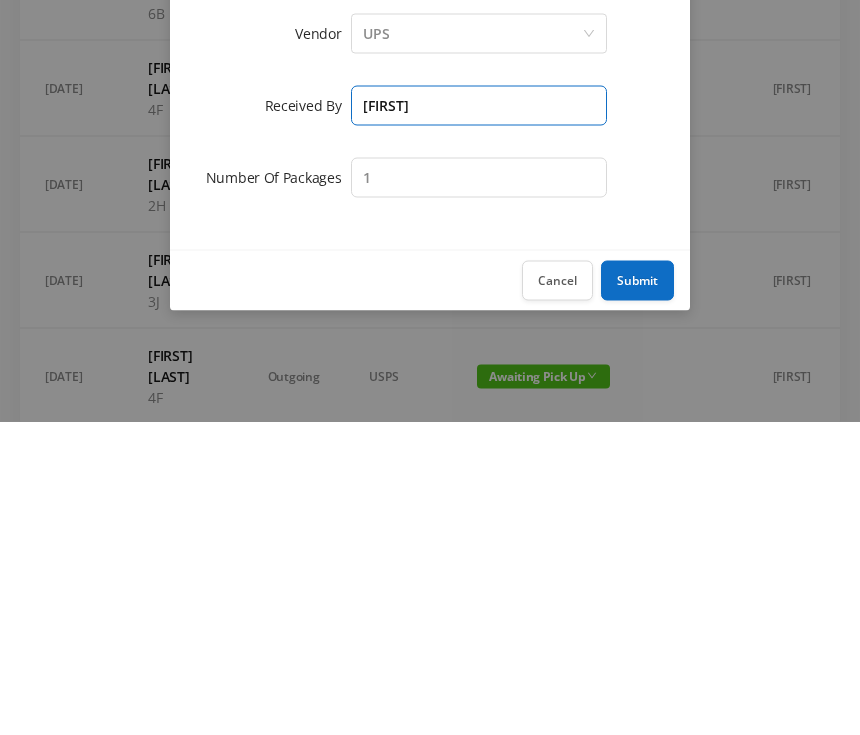 type on "[FIRST]" 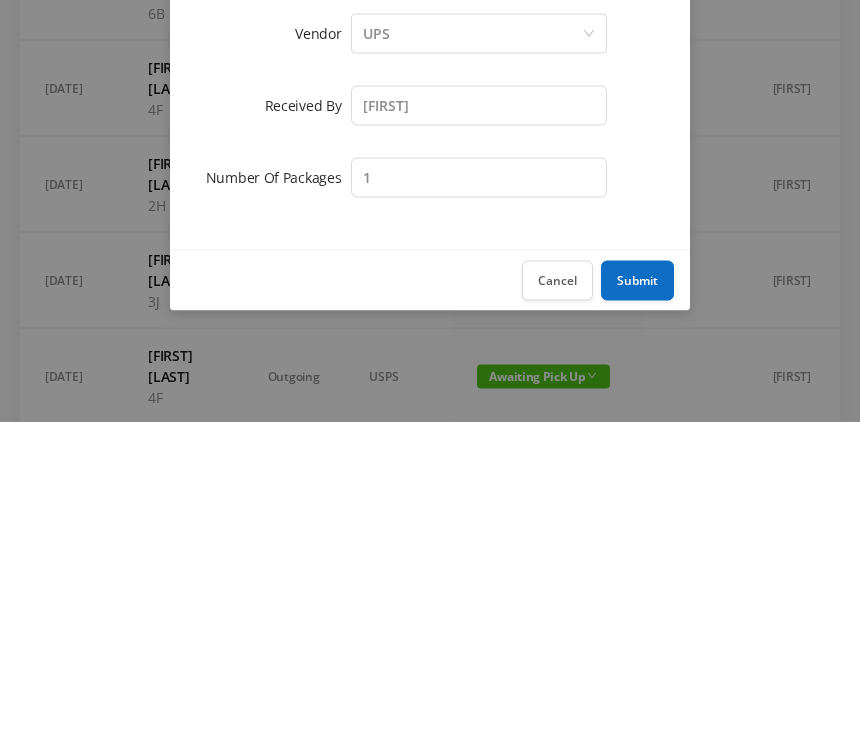 click on "Submit" at bounding box center (637, 594) 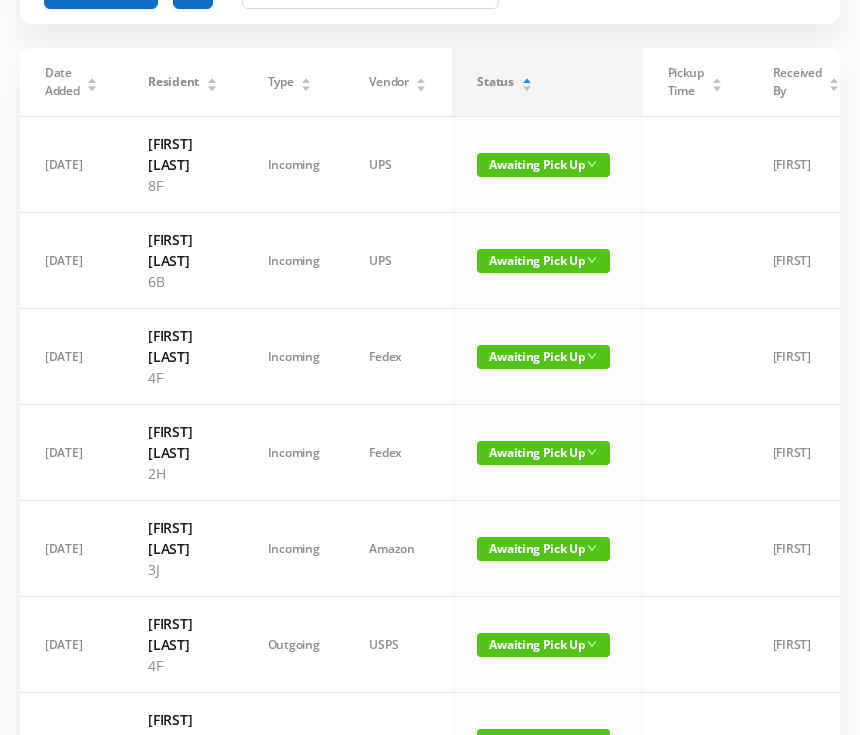scroll, scrollTop: 0, scrollLeft: 0, axis: both 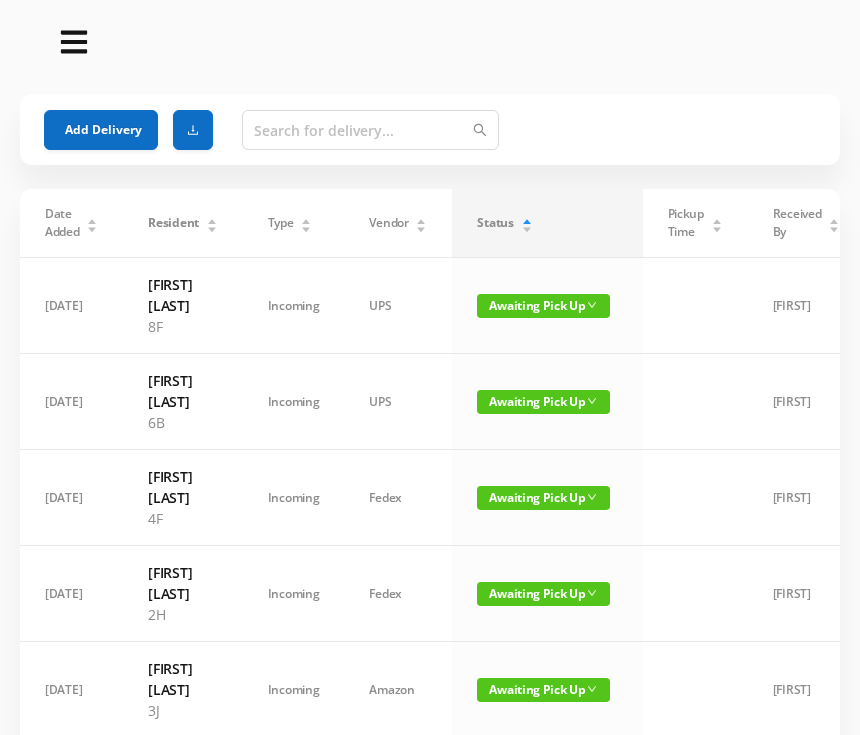 click on "Add Delivery" at bounding box center (101, 130) 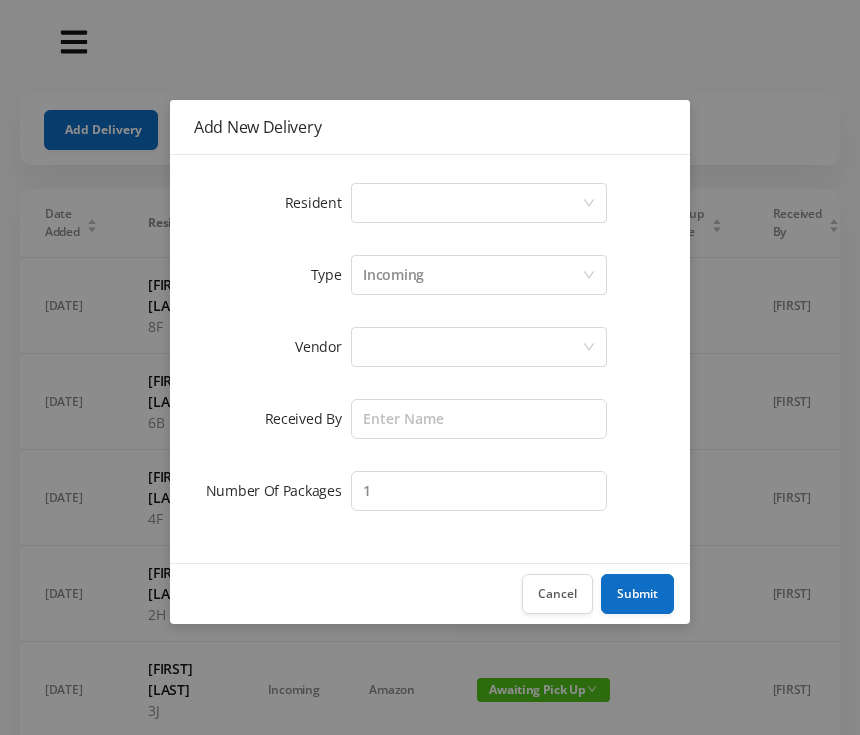 click on "Select a person" at bounding box center [472, 203] 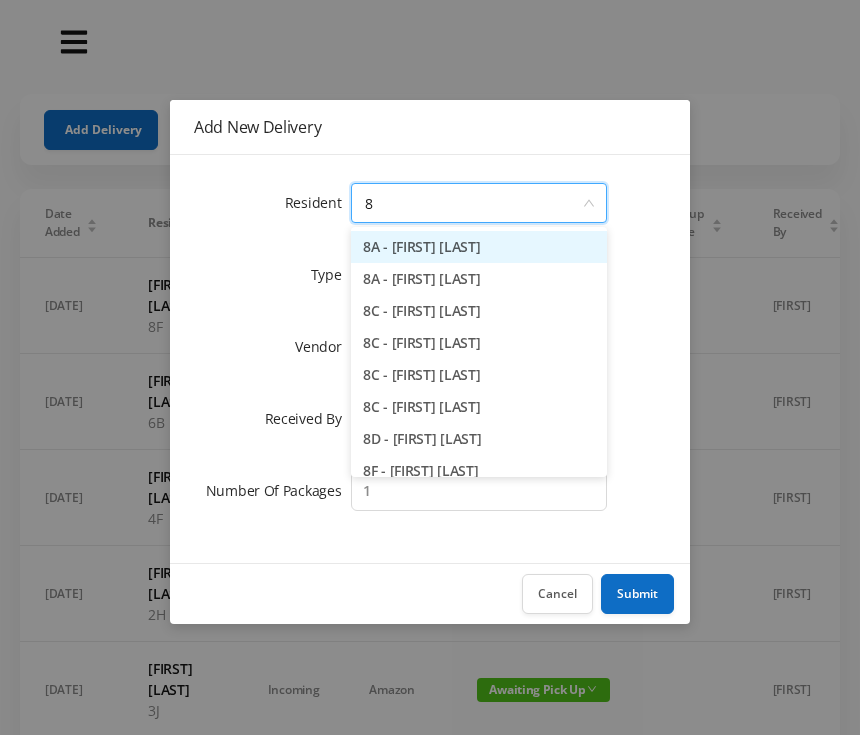 type on "8f" 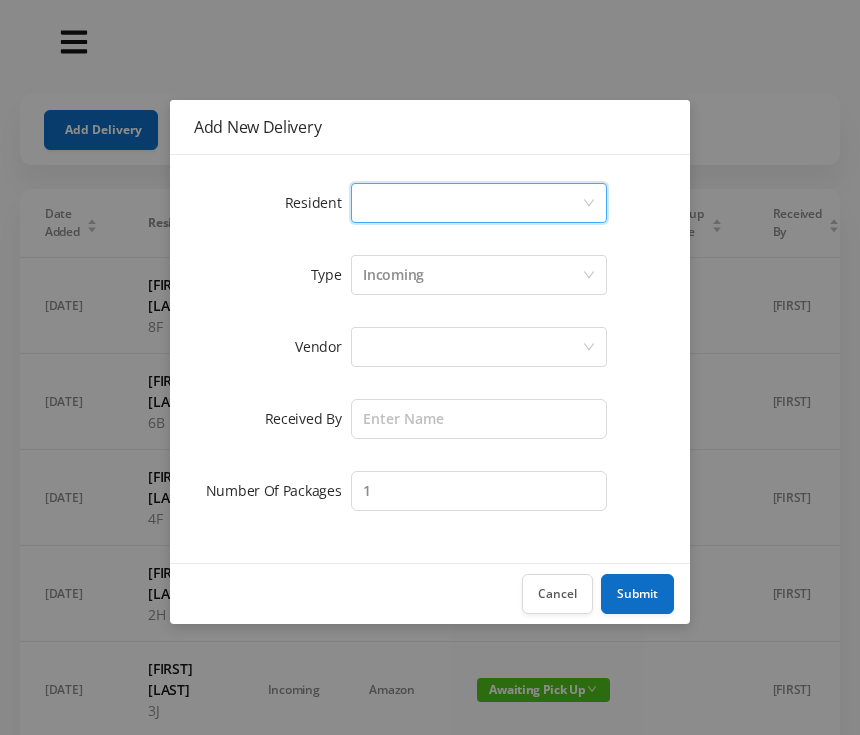 click on "Add New Delivery Resident Select a person   Type Incoming Vendor Received By Number Of Packages 1 Cancel Submit" at bounding box center (430, 367) 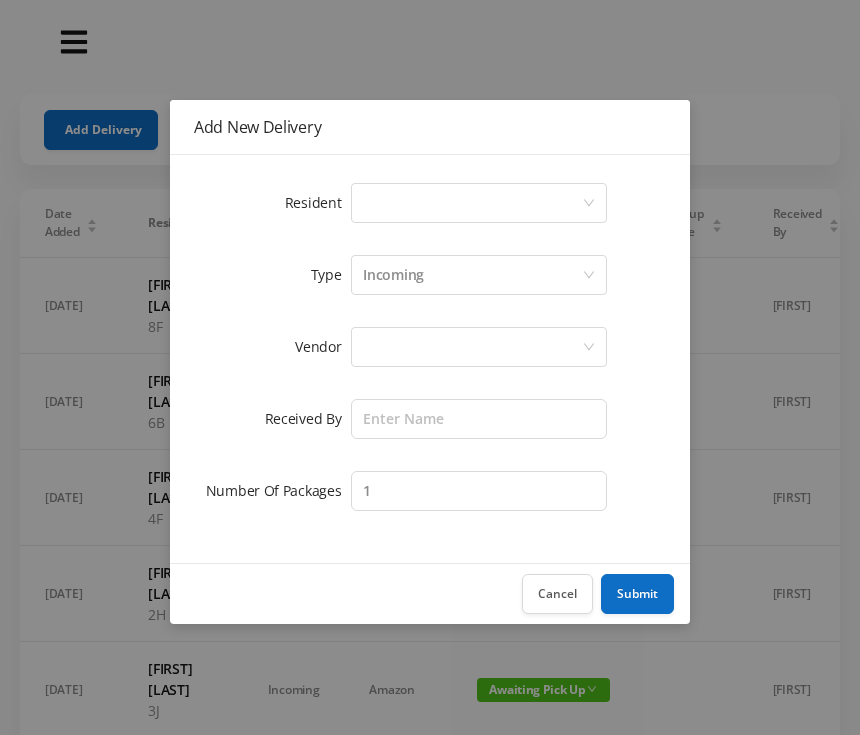 click on "Cancel" at bounding box center (557, 594) 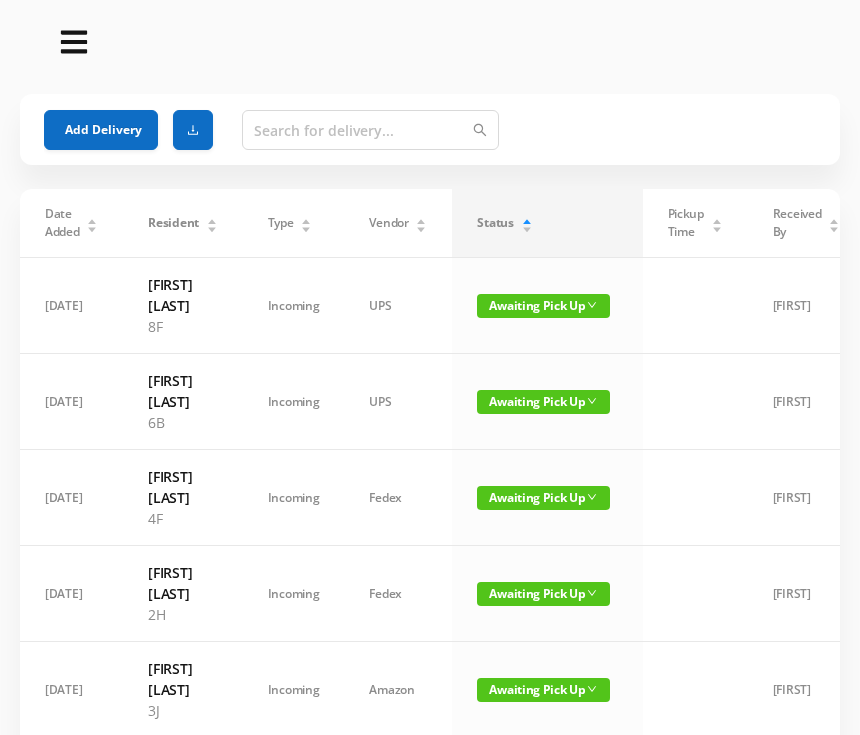 click on "Add Delivery" at bounding box center [101, 130] 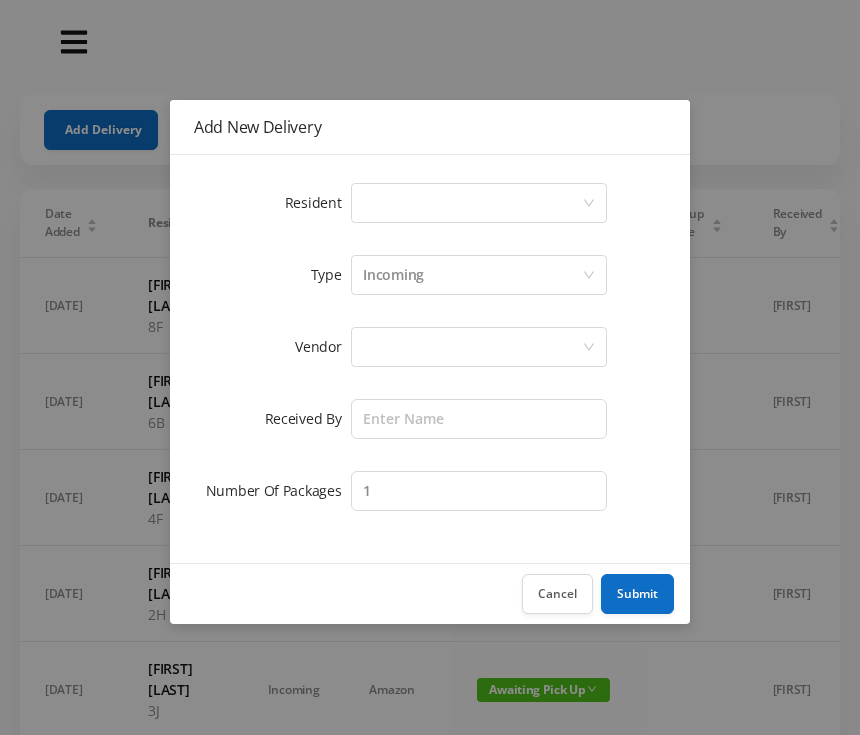 click on "Select a person" at bounding box center (472, 203) 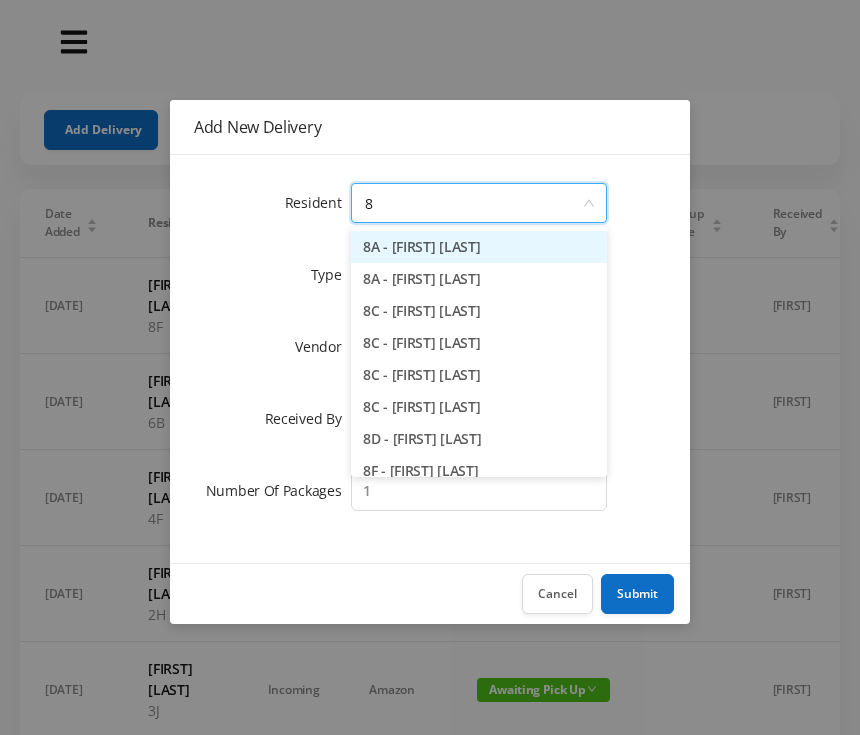 type on "8h" 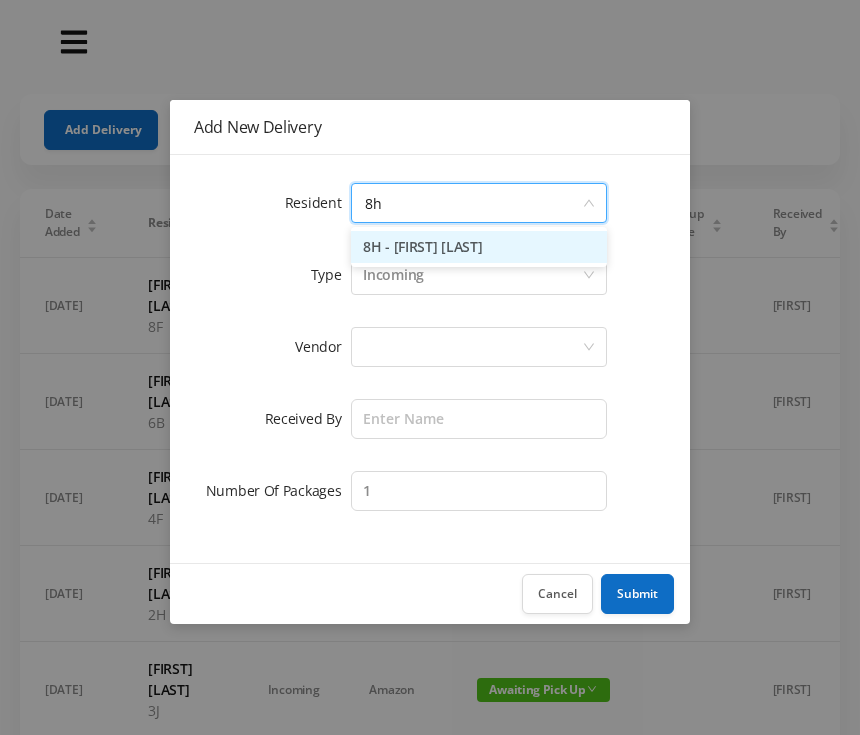 click on "[UNIT] - [FIRST] [LAST]" at bounding box center [479, 247] 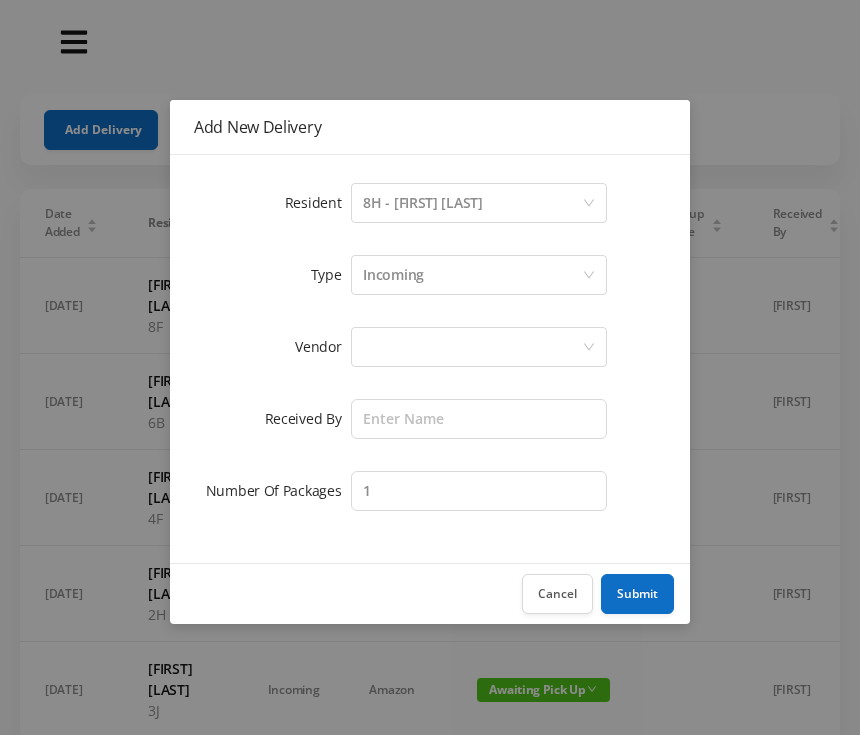click at bounding box center [472, 203] 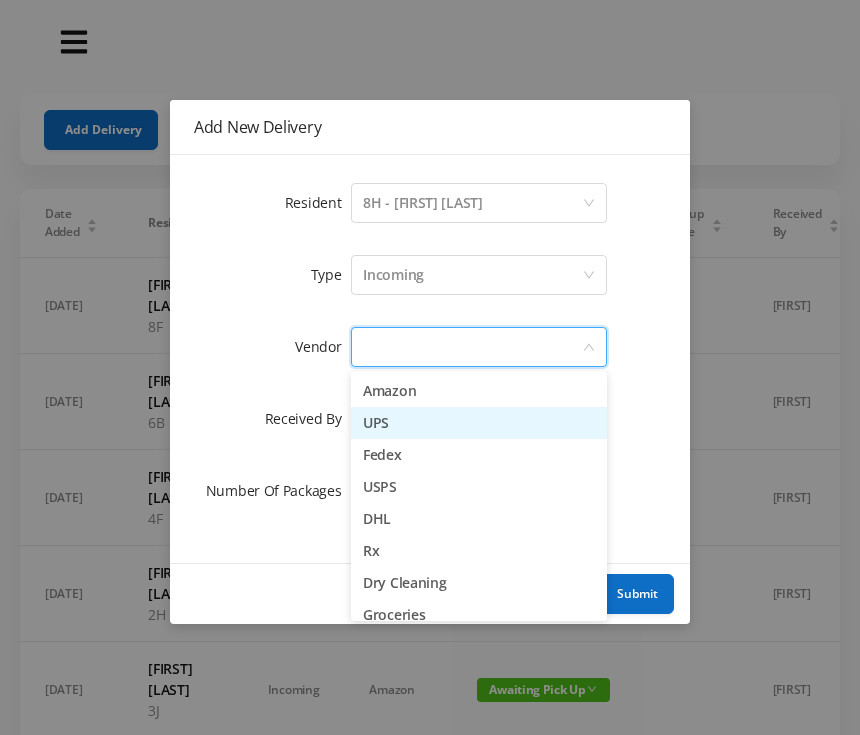 click on "UPS" at bounding box center [479, 423] 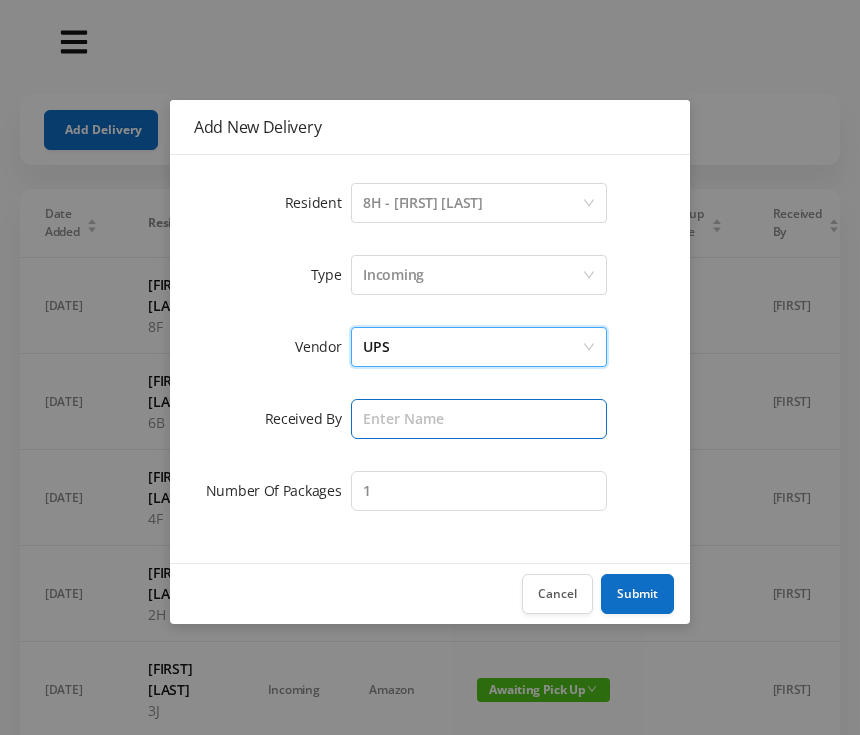 click at bounding box center [479, 419] 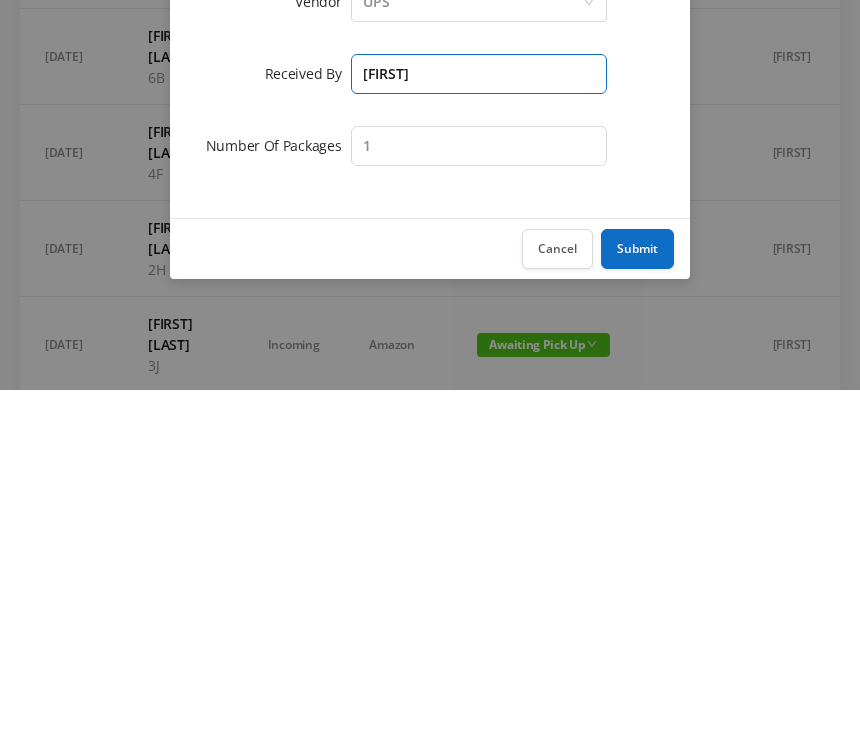 type on "[FIRST]" 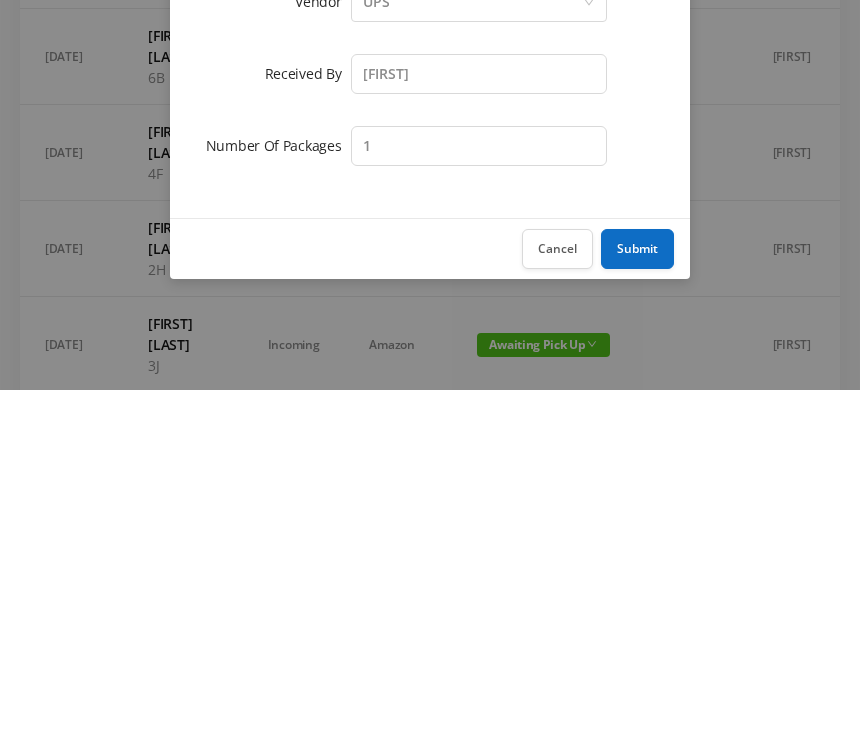 click on "Submit" at bounding box center [637, 594] 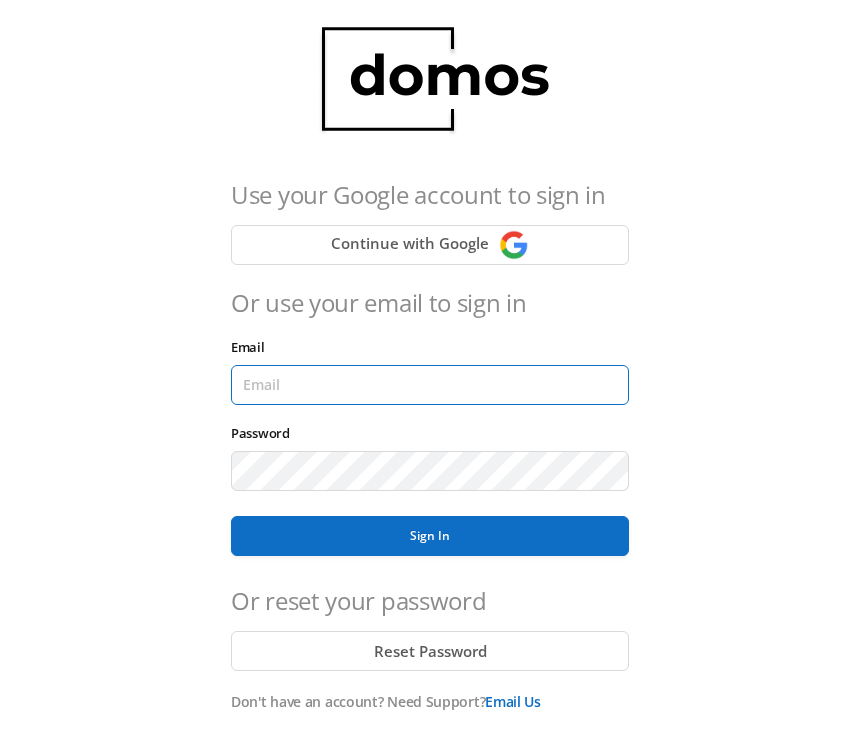 scroll, scrollTop: 239, scrollLeft: 0, axis: vertical 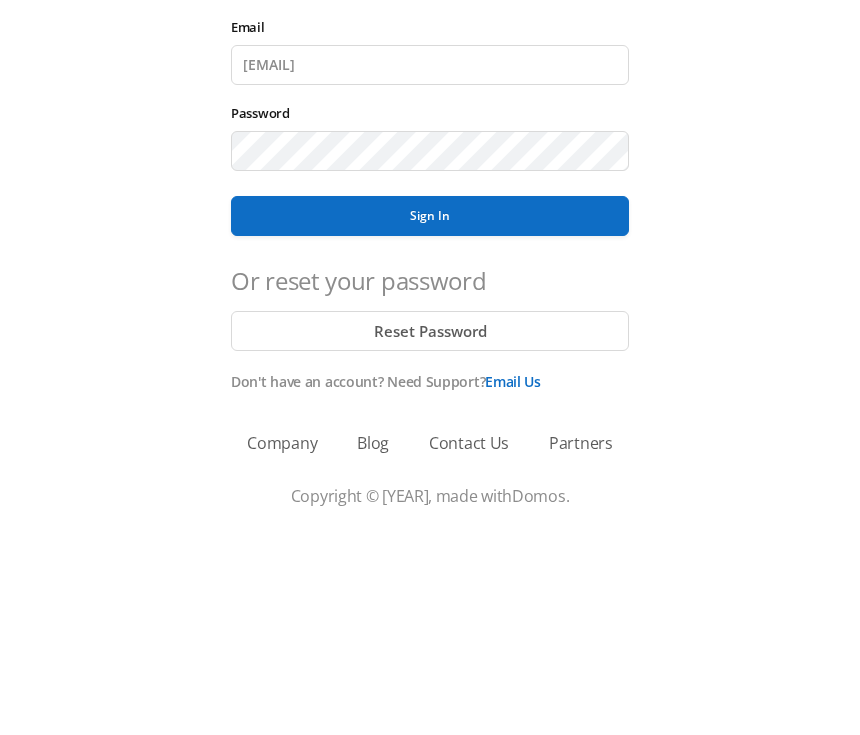 click on "Sign In" at bounding box center [430, 419] 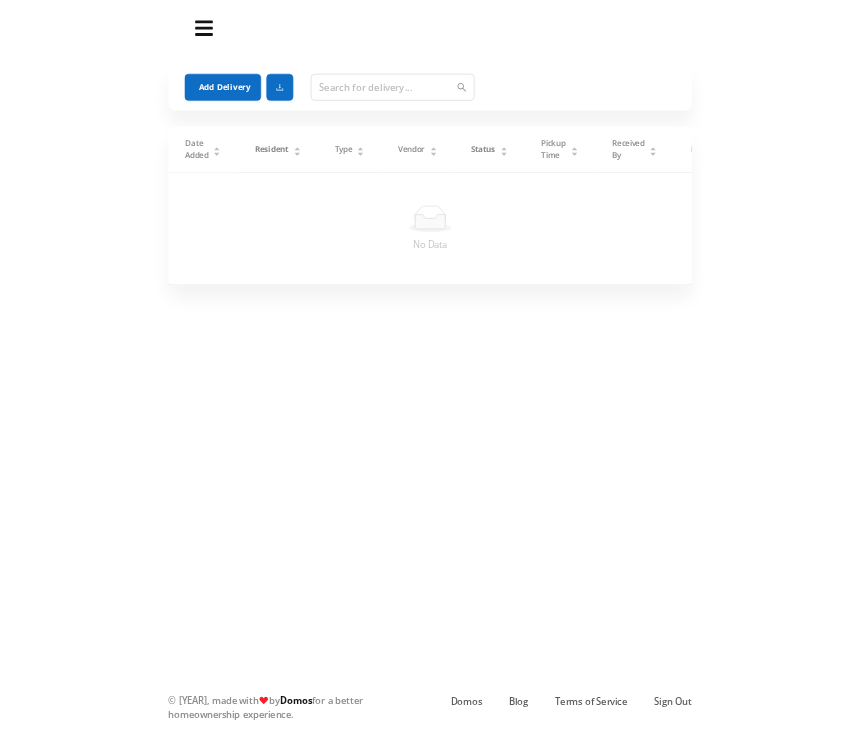 scroll, scrollTop: 36, scrollLeft: 0, axis: vertical 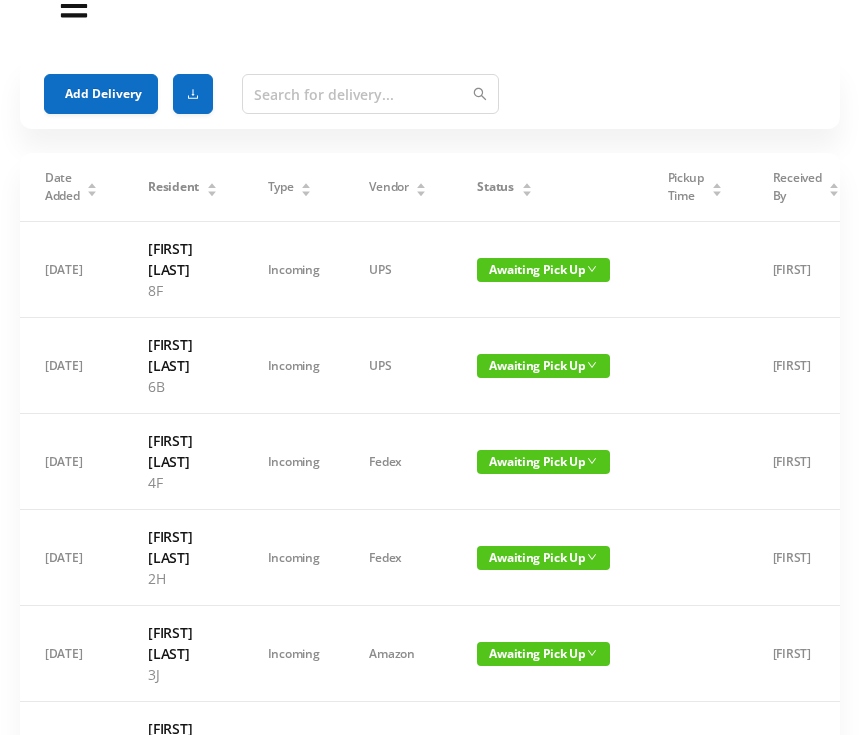 click on "Add Delivery" at bounding box center (101, 94) 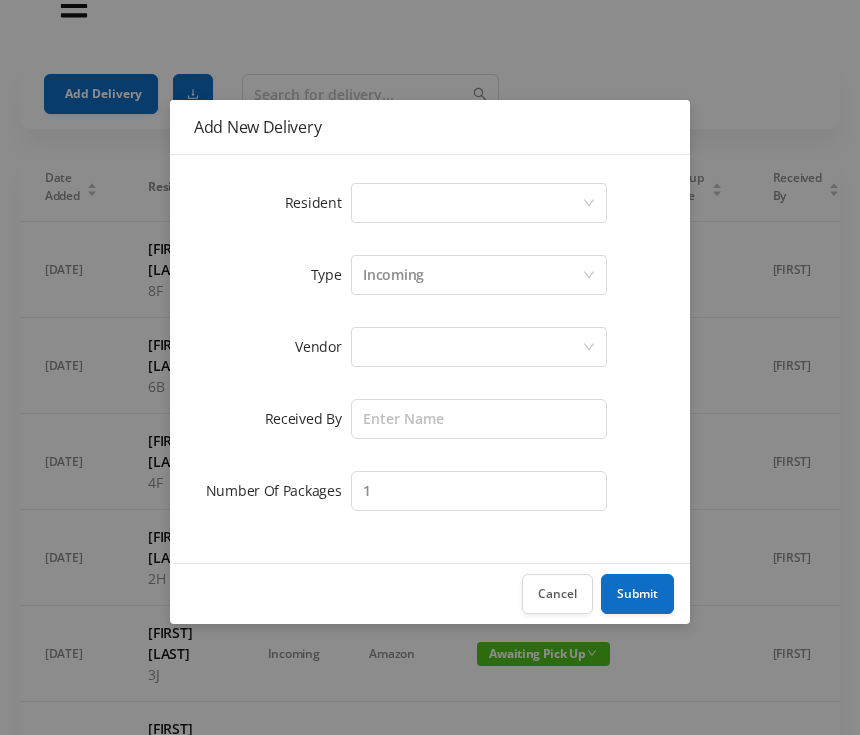 click on "Select a person" at bounding box center (472, 203) 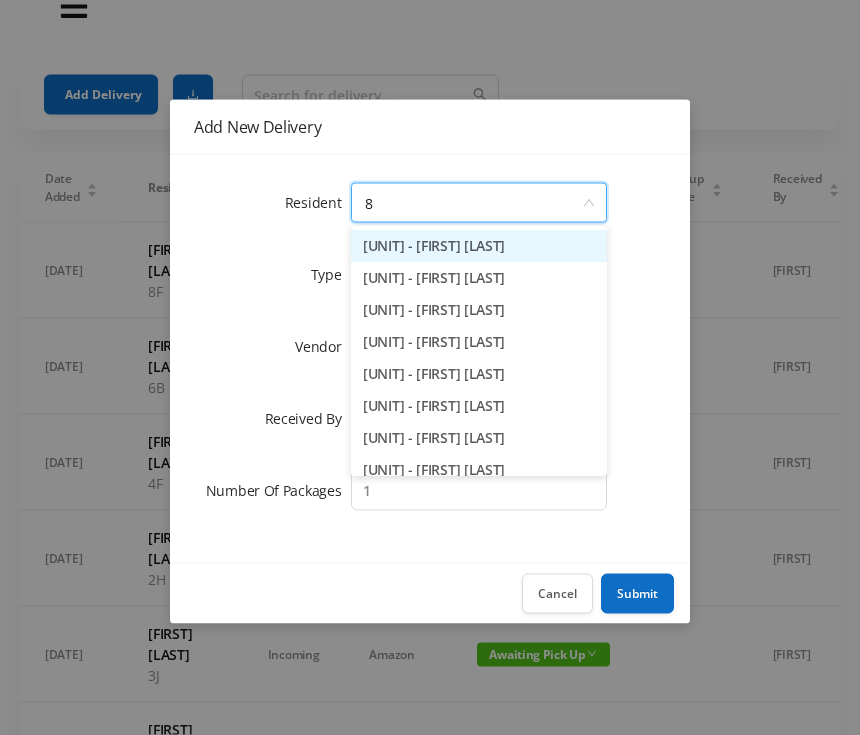 type on "8h" 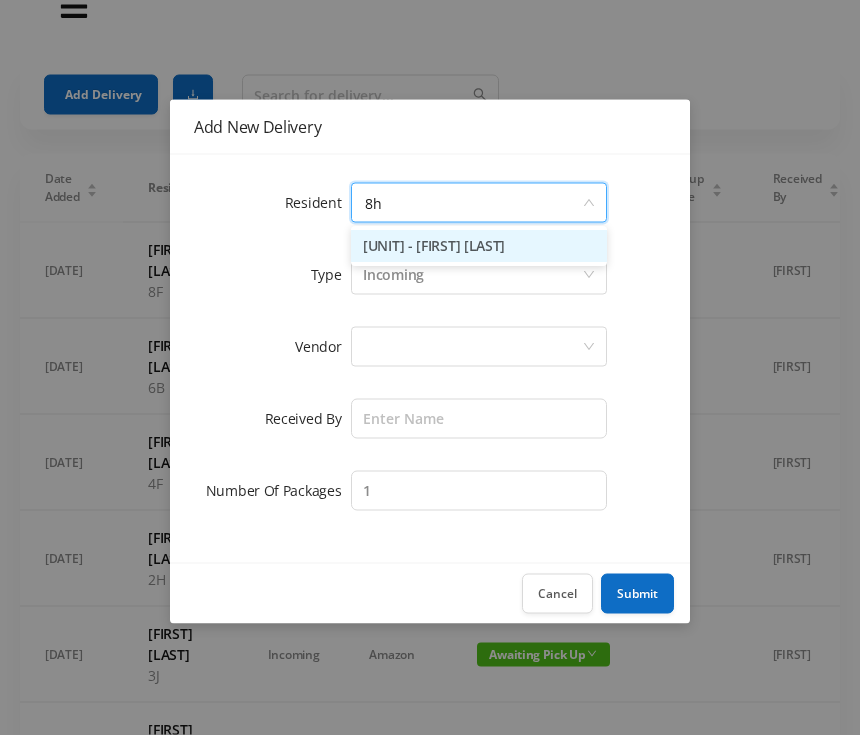 click on "[UNIT] - [FIRST] [LAST]" at bounding box center [479, 247] 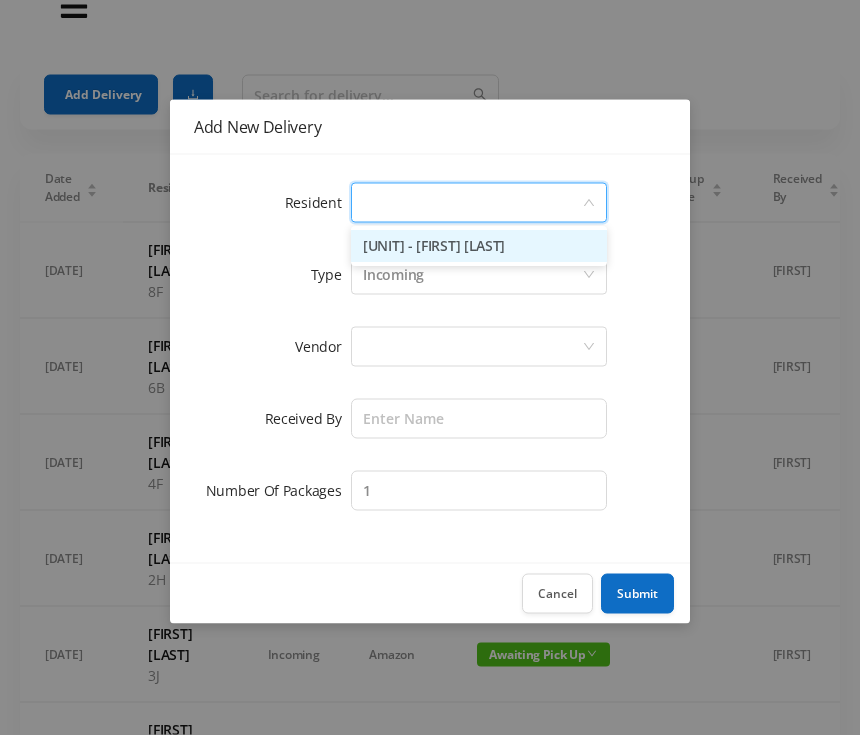 scroll, scrollTop: 36, scrollLeft: 0, axis: vertical 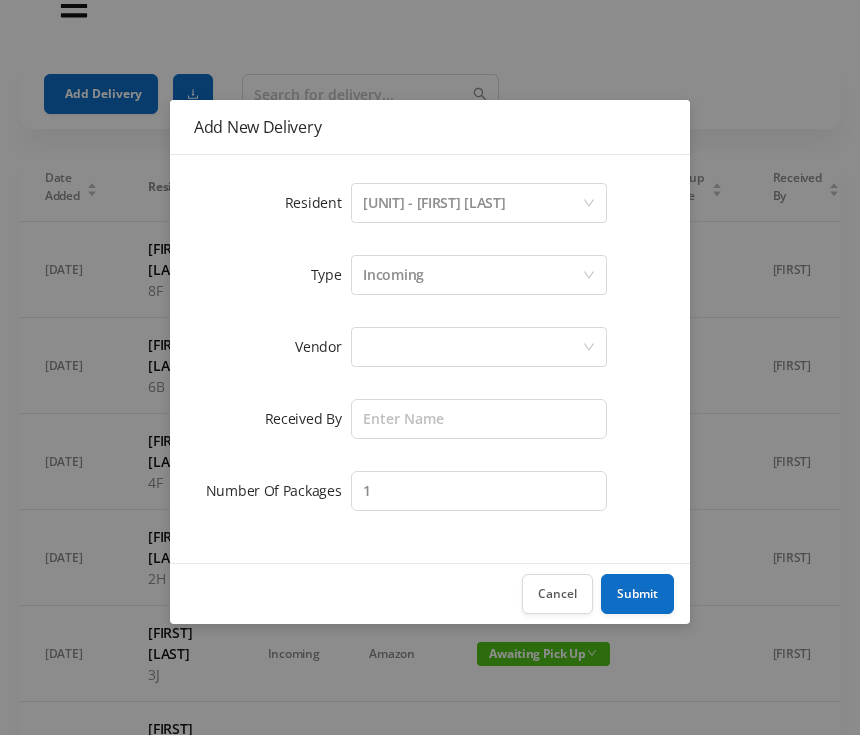 click at bounding box center [472, 203] 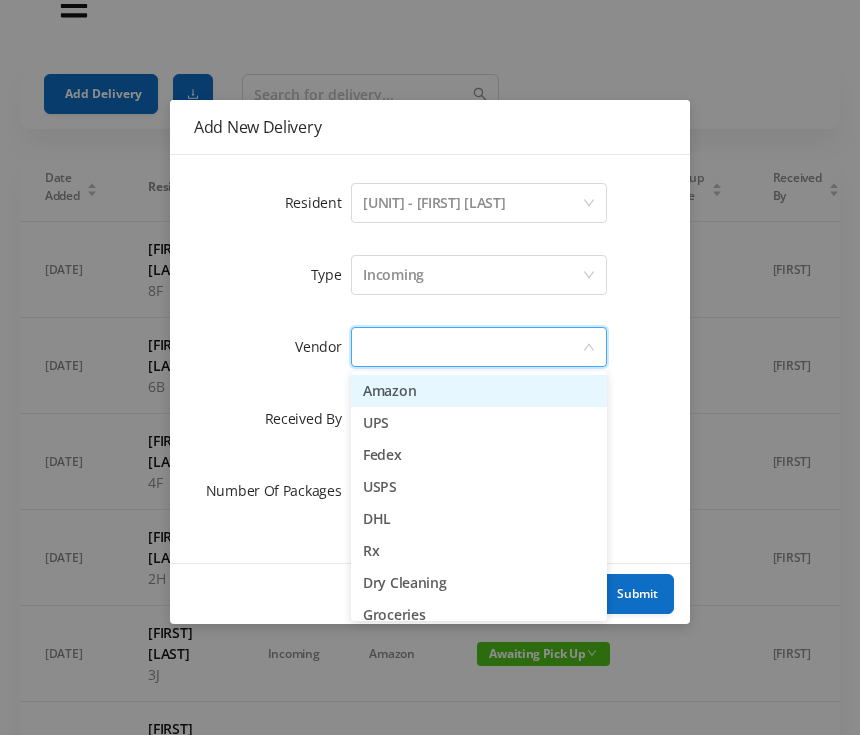 click on "UPS" at bounding box center [479, 423] 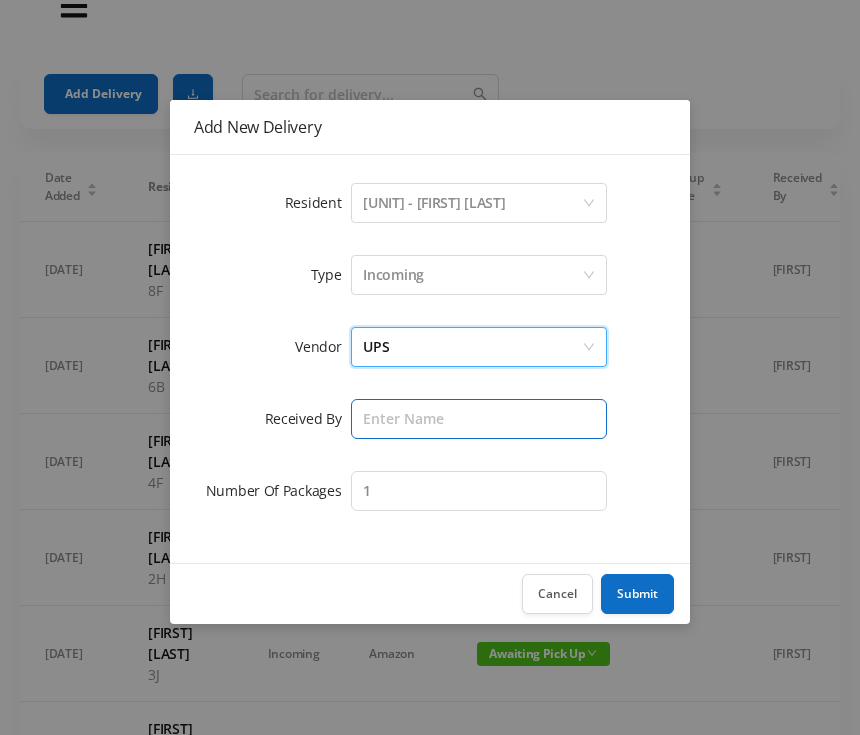 click at bounding box center [479, 419] 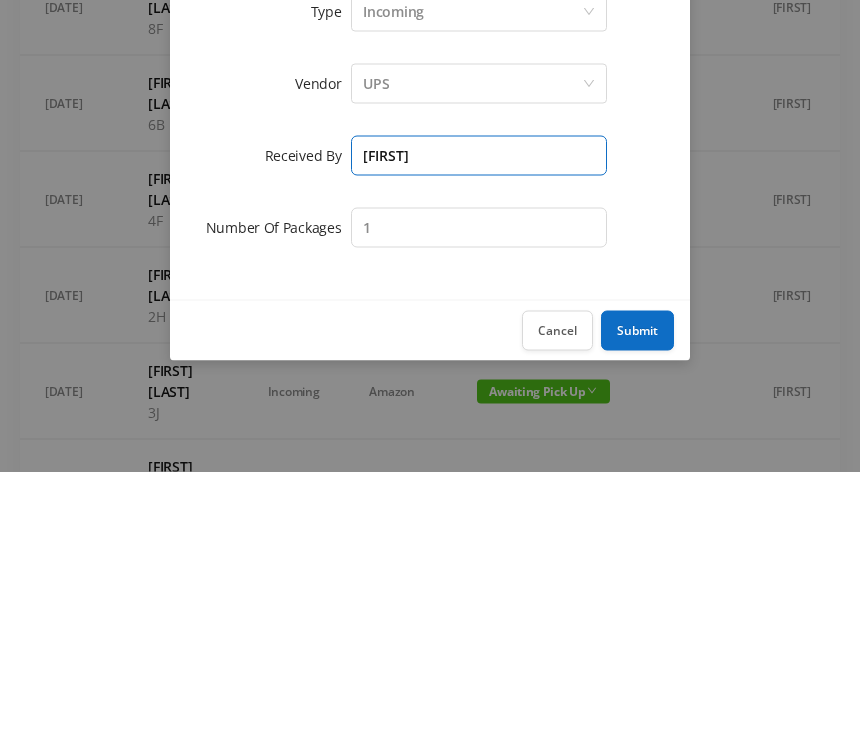 type on "[FIRST]" 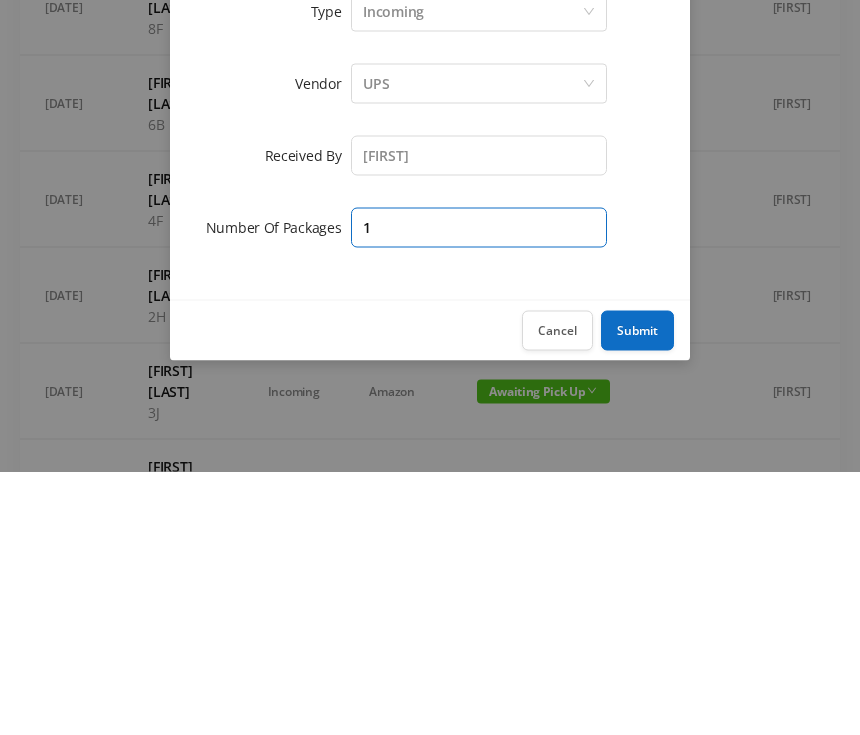 click on "1" at bounding box center [479, 419] 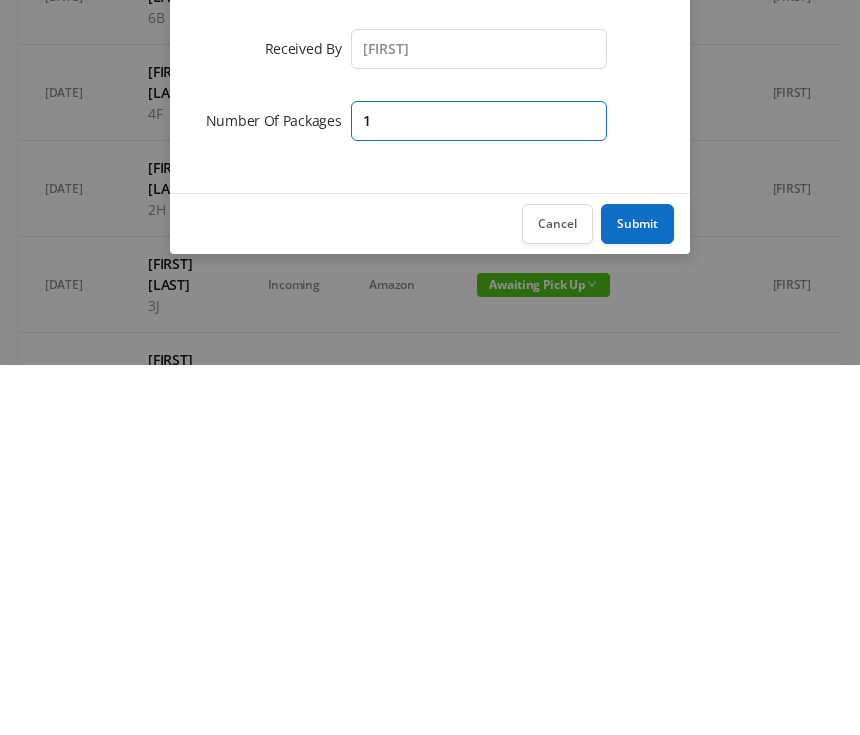 click on "1" at bounding box center (479, 419) 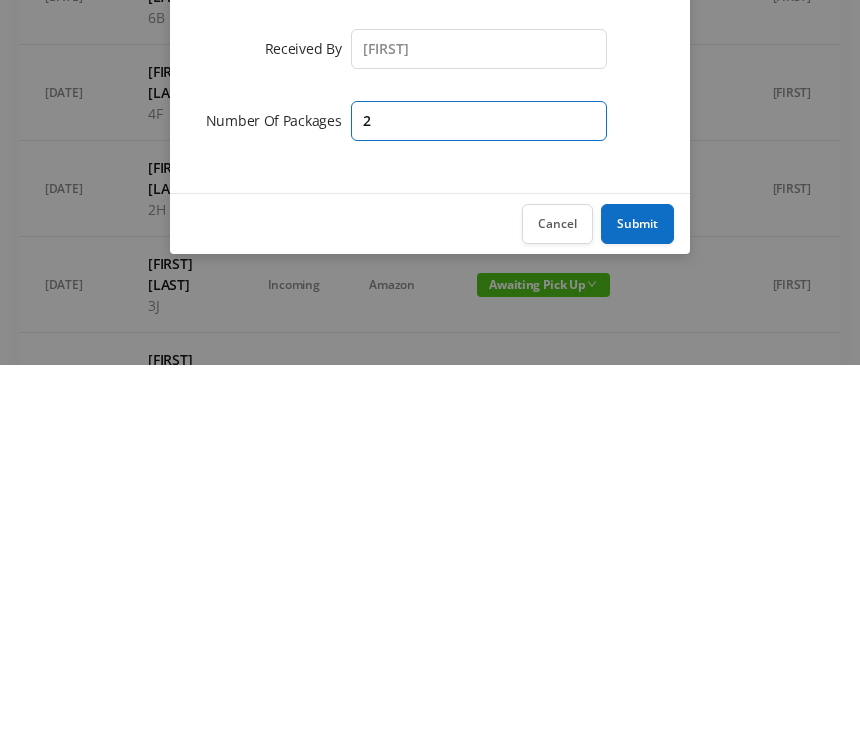 type on "2" 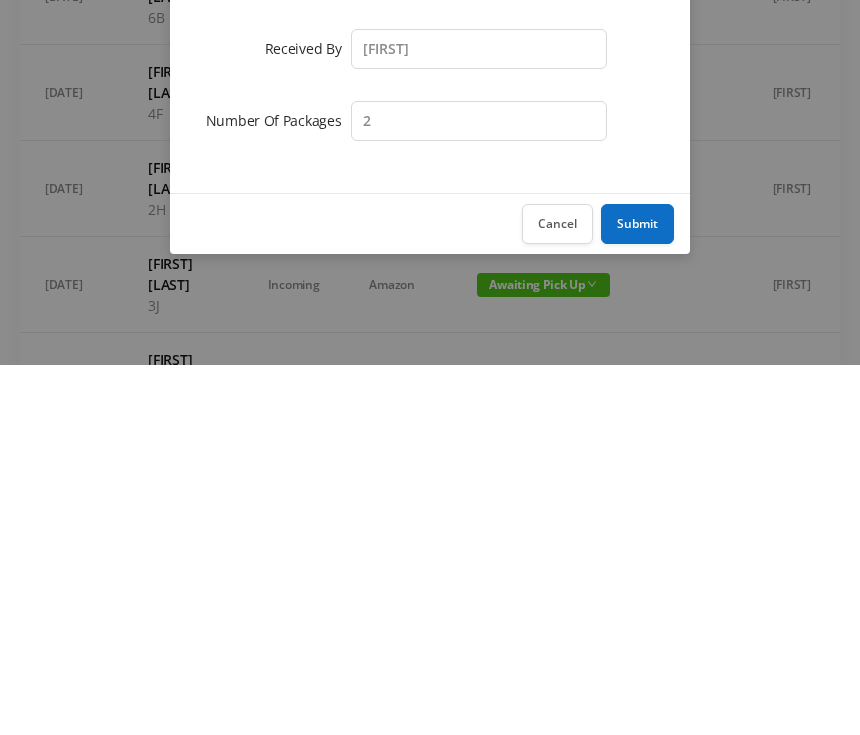 click on "Submit" at bounding box center (637, 594) 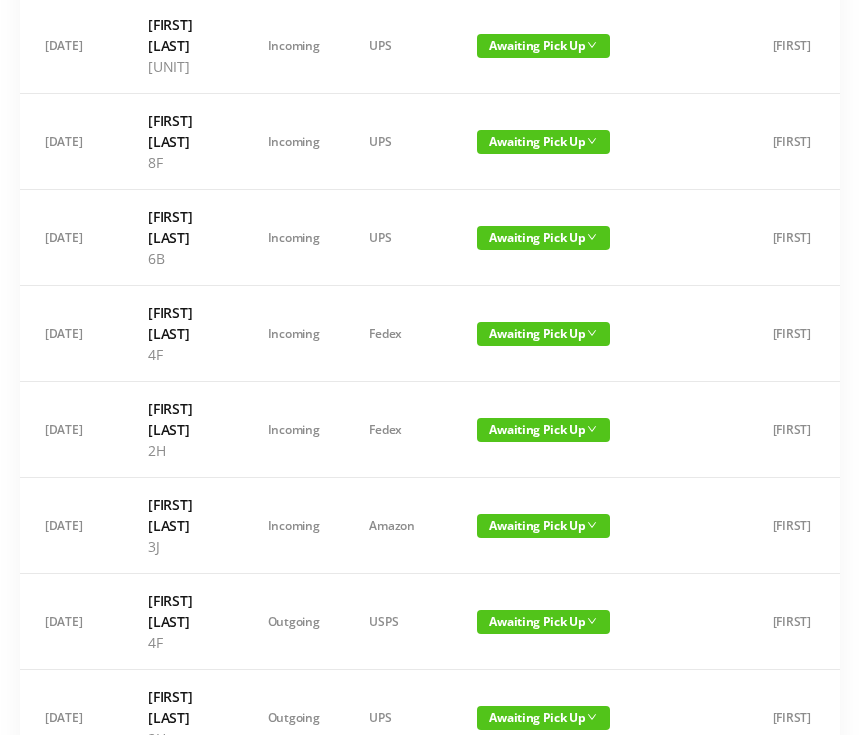 scroll, scrollTop: 0, scrollLeft: 0, axis: both 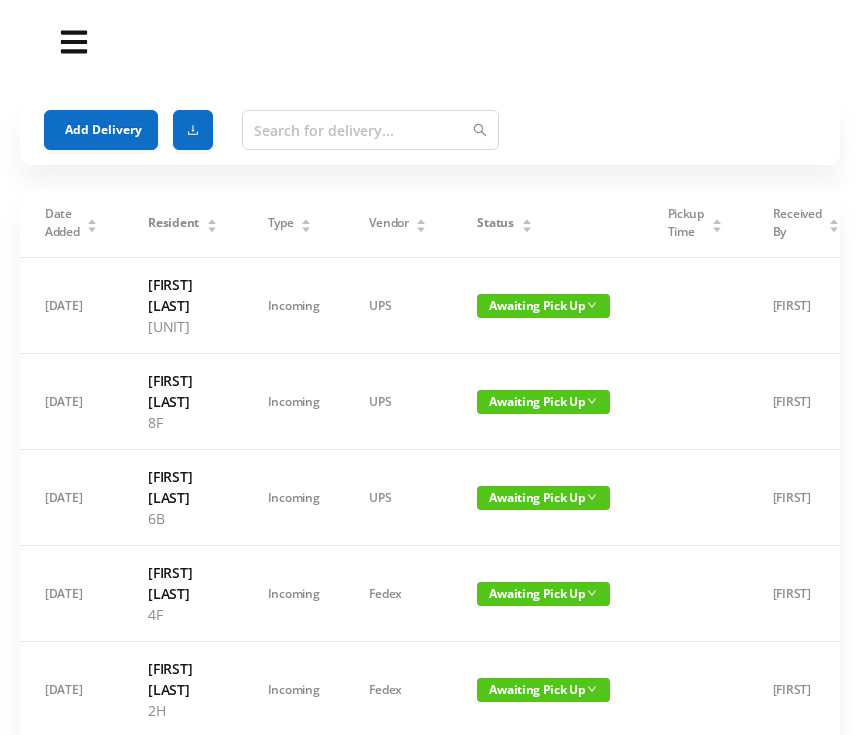 click on "Add Delivery" at bounding box center (101, 130) 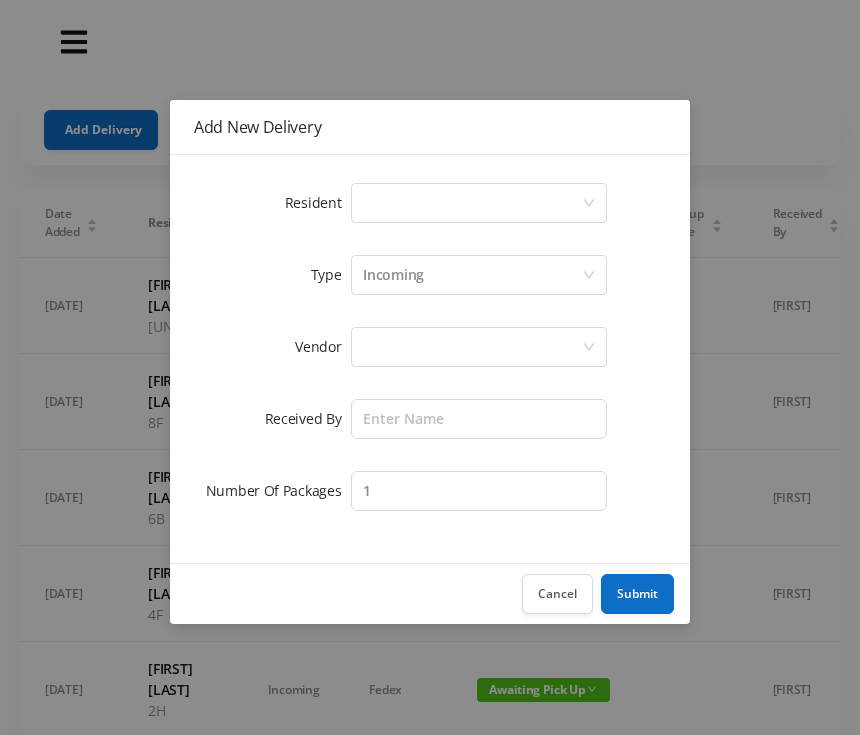 click on "Select a person" at bounding box center [472, 203] 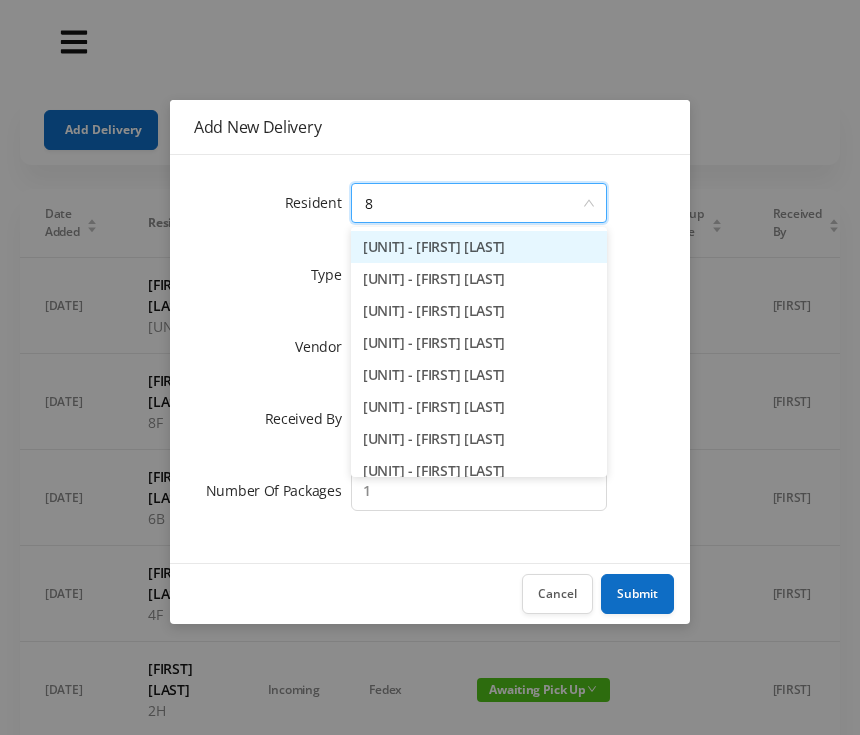 type on "[UNIT]" 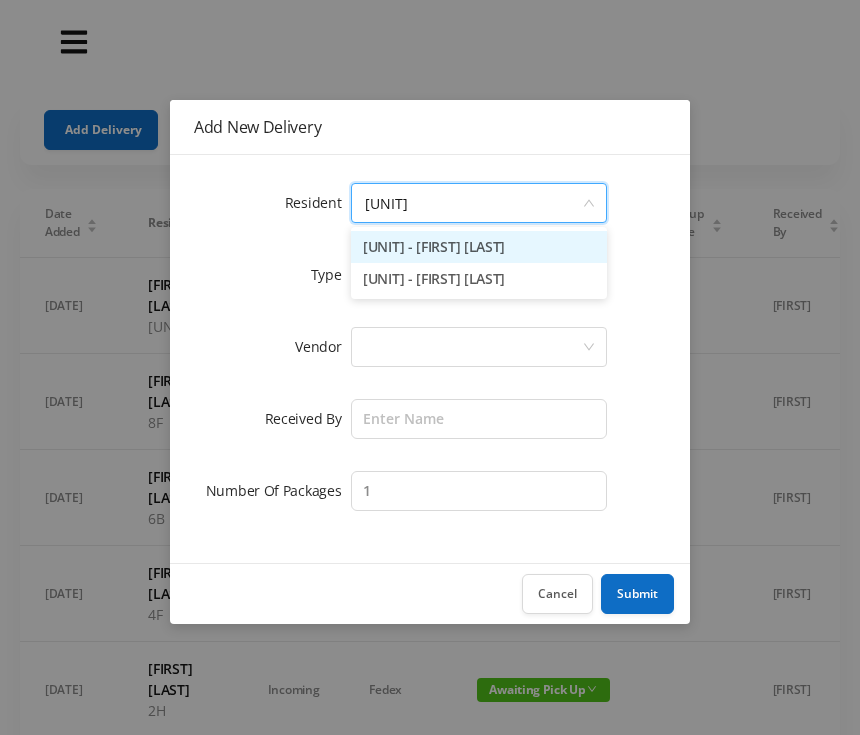 click on "[UNIT] - [FIRST] [LAST]" at bounding box center [479, 247] 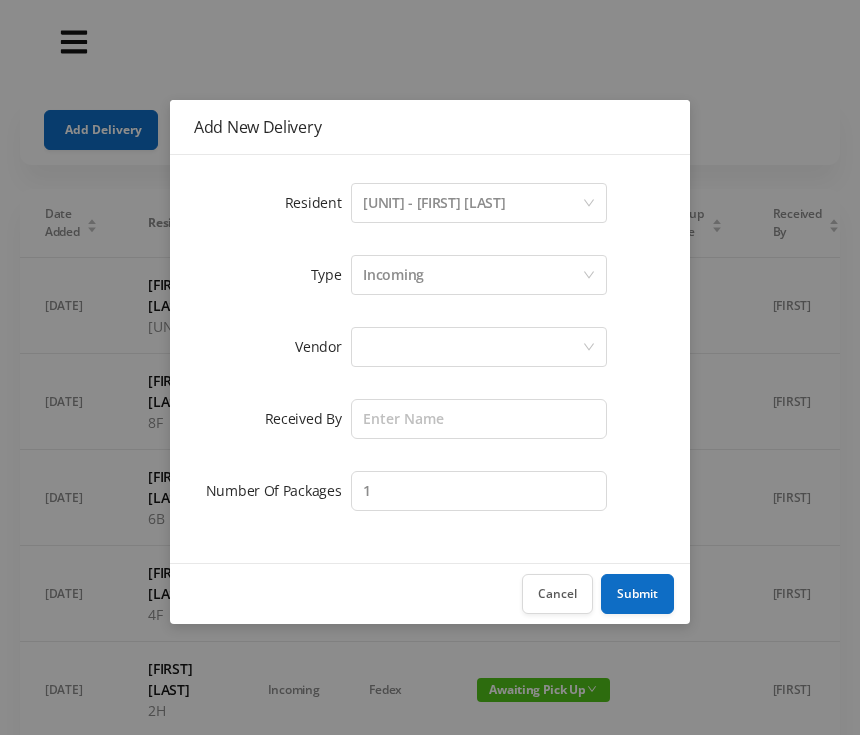 click at bounding box center [472, 203] 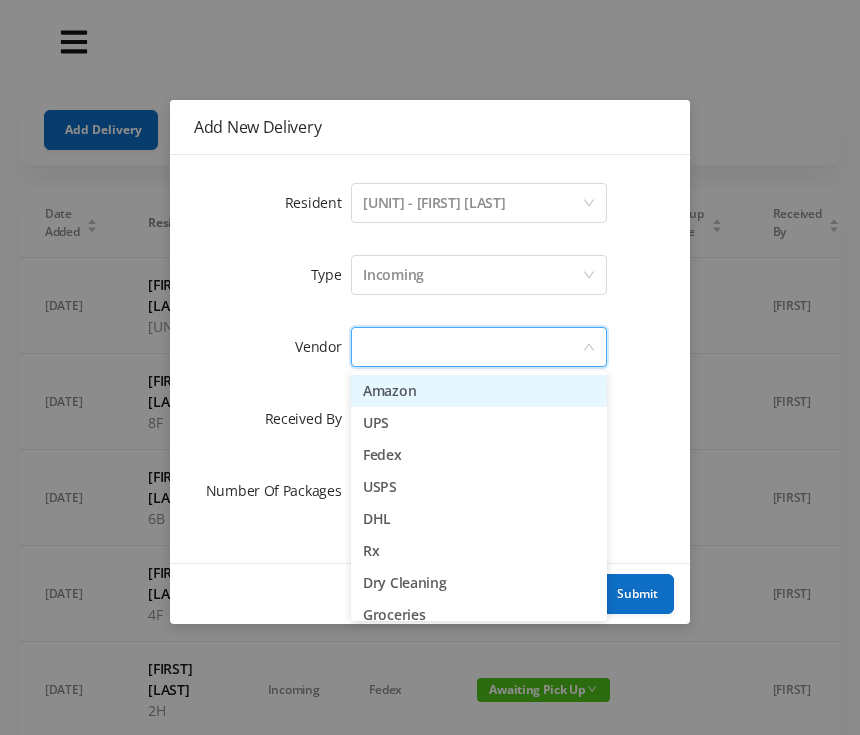 click on "UPS" at bounding box center (479, 423) 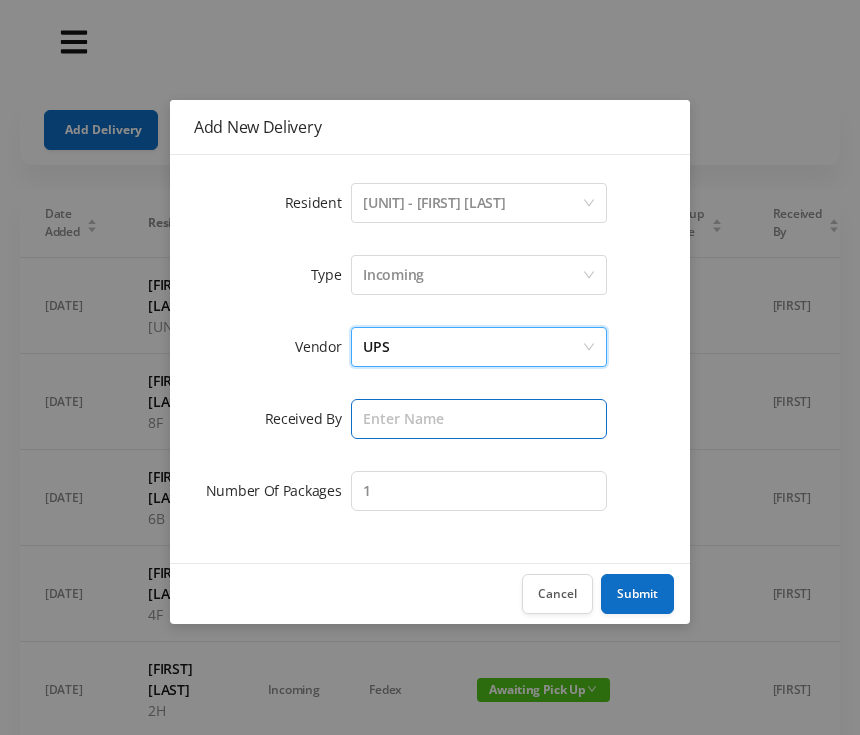 click at bounding box center [479, 419] 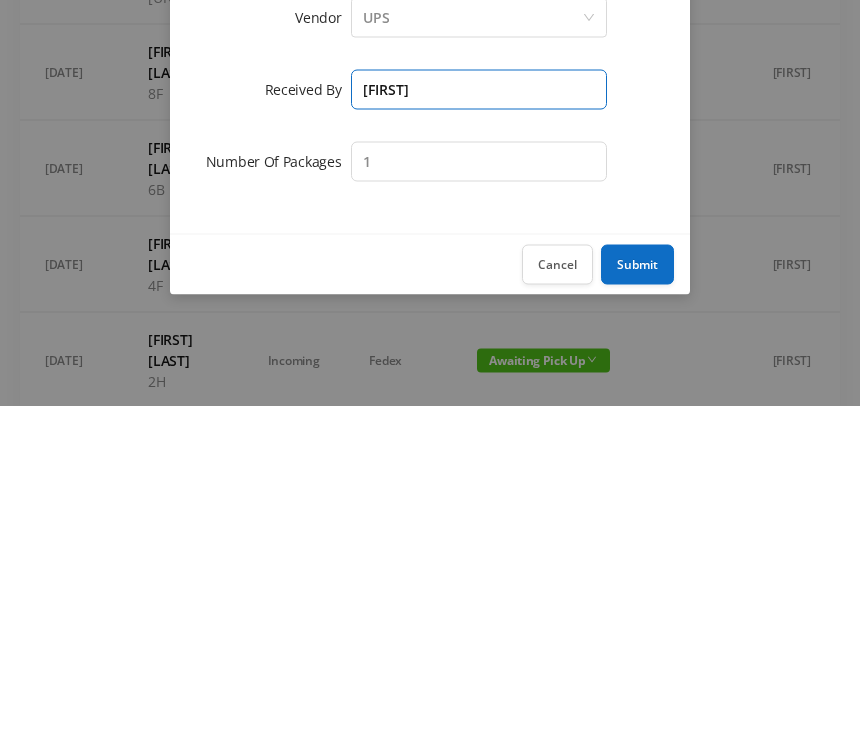 type on "[FIRST]" 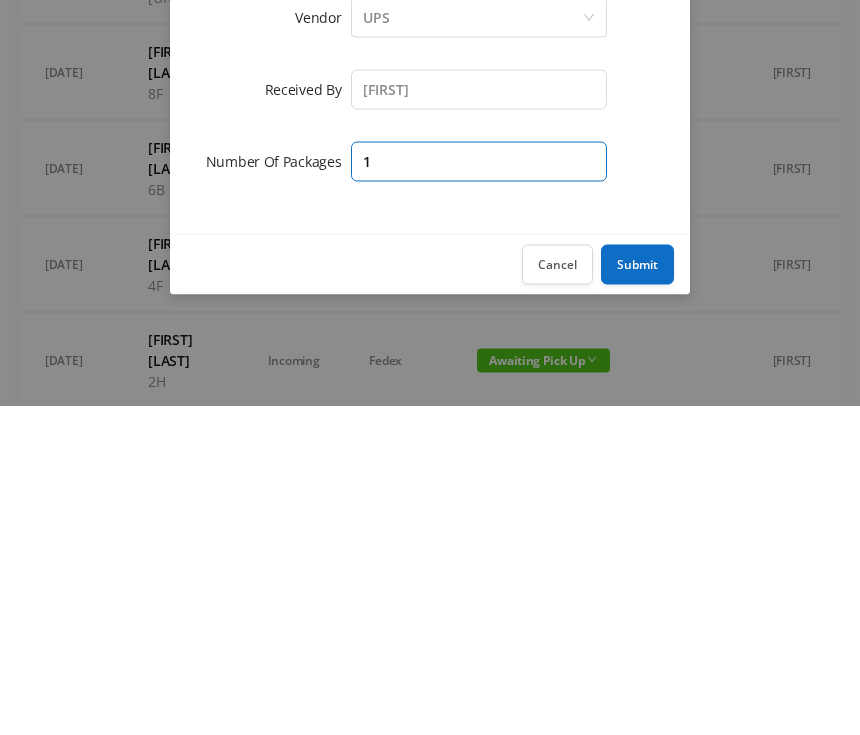 click on "1" at bounding box center [479, 419] 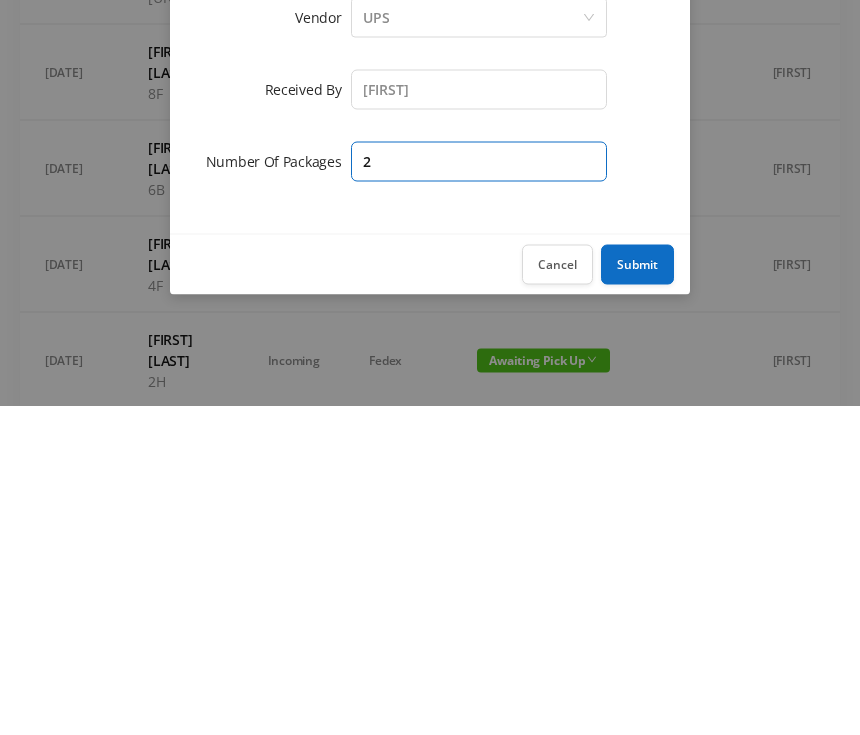 type on "2" 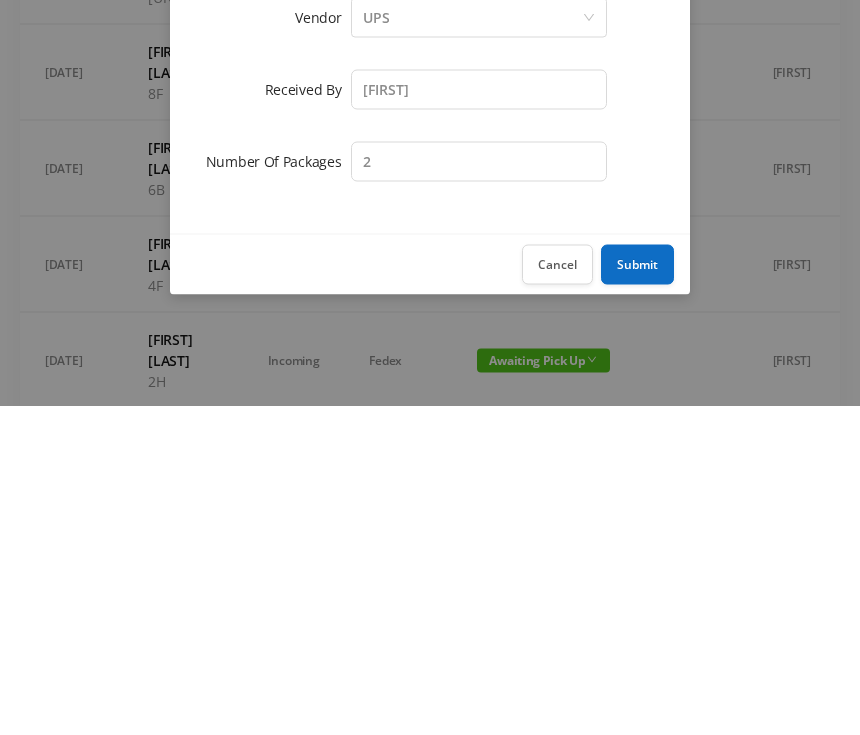 click on "Submit" at bounding box center (637, 594) 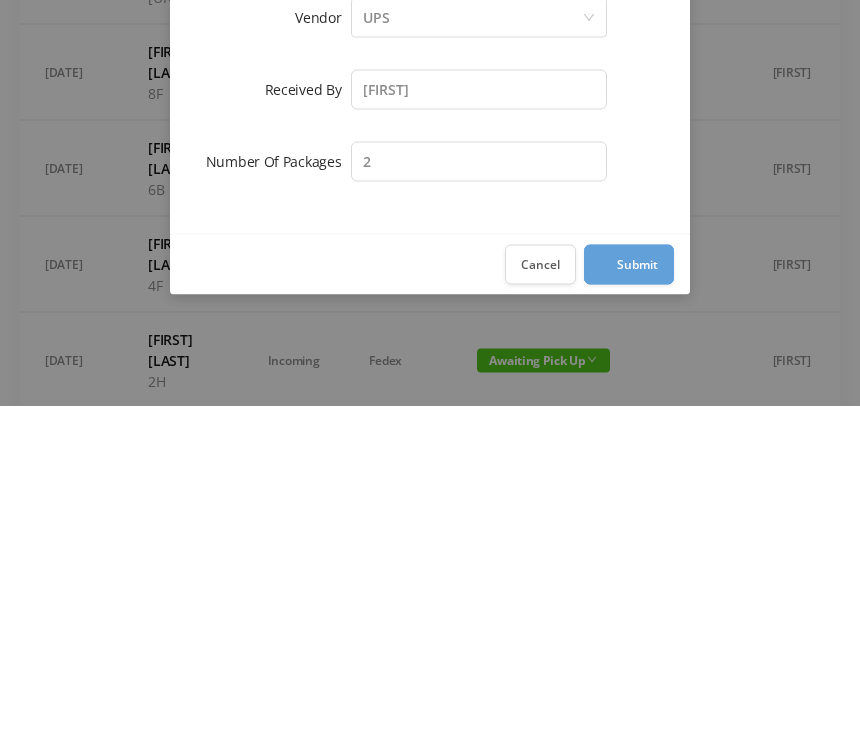 scroll, scrollTop: 330, scrollLeft: 0, axis: vertical 